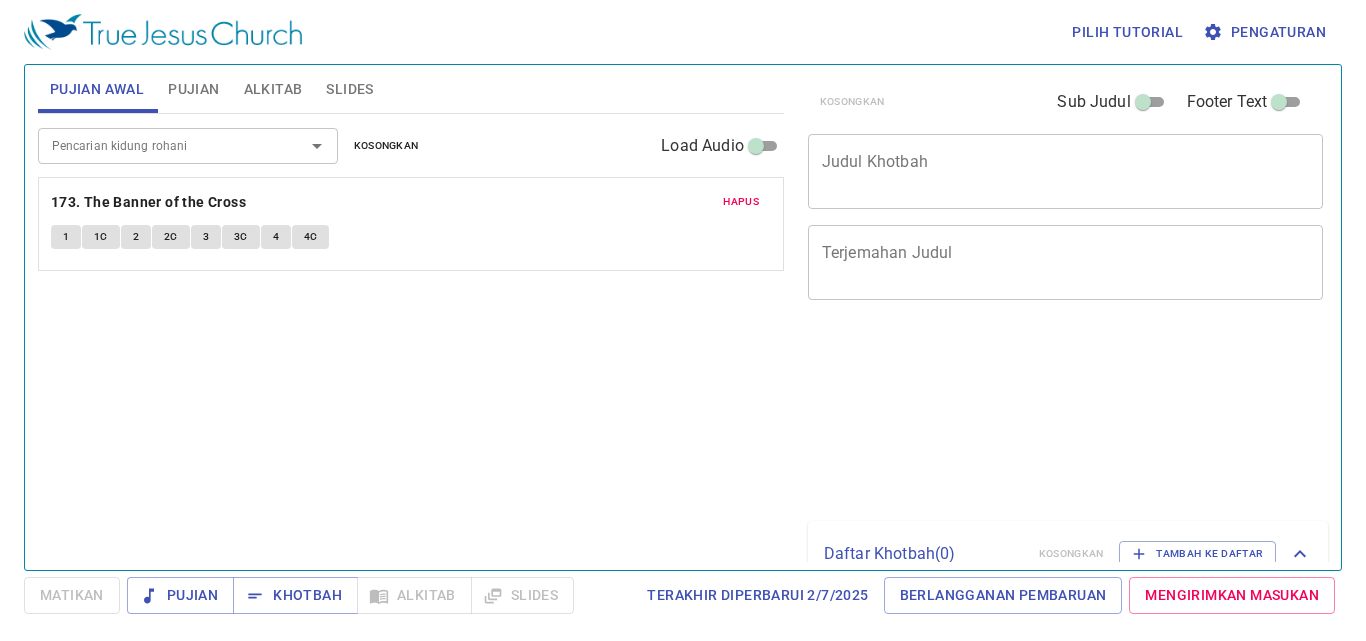 scroll, scrollTop: 0, scrollLeft: 0, axis: both 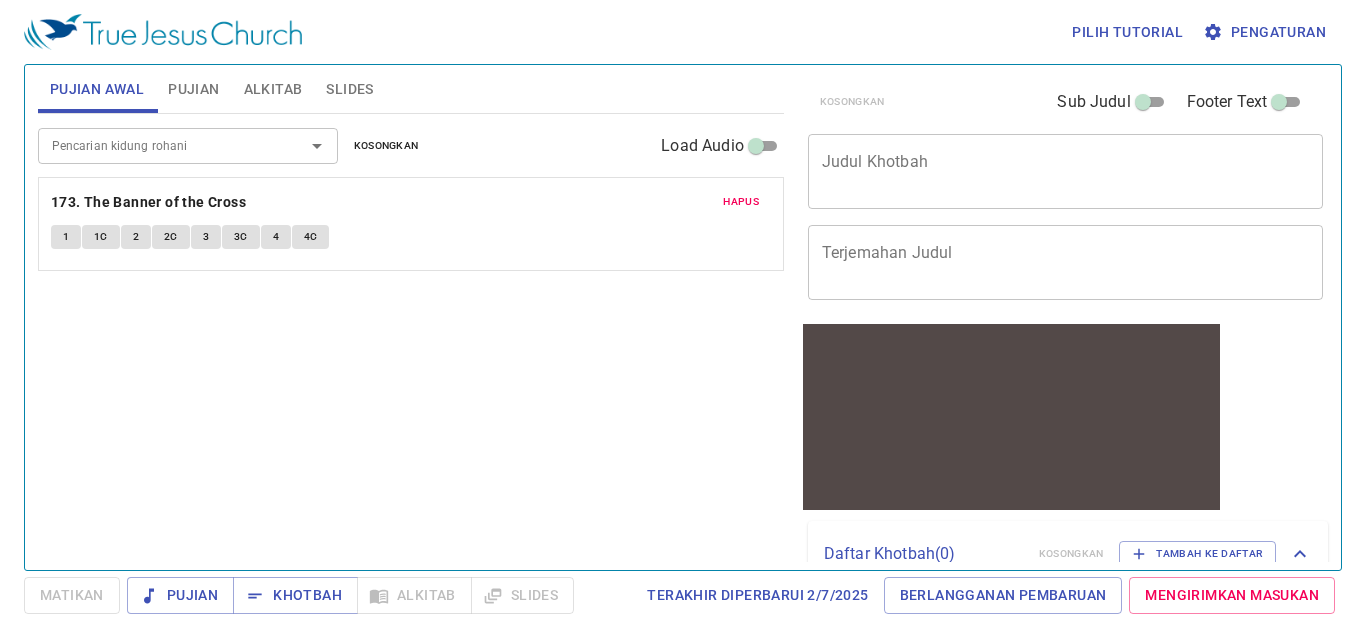 click at bounding box center [303, 146] 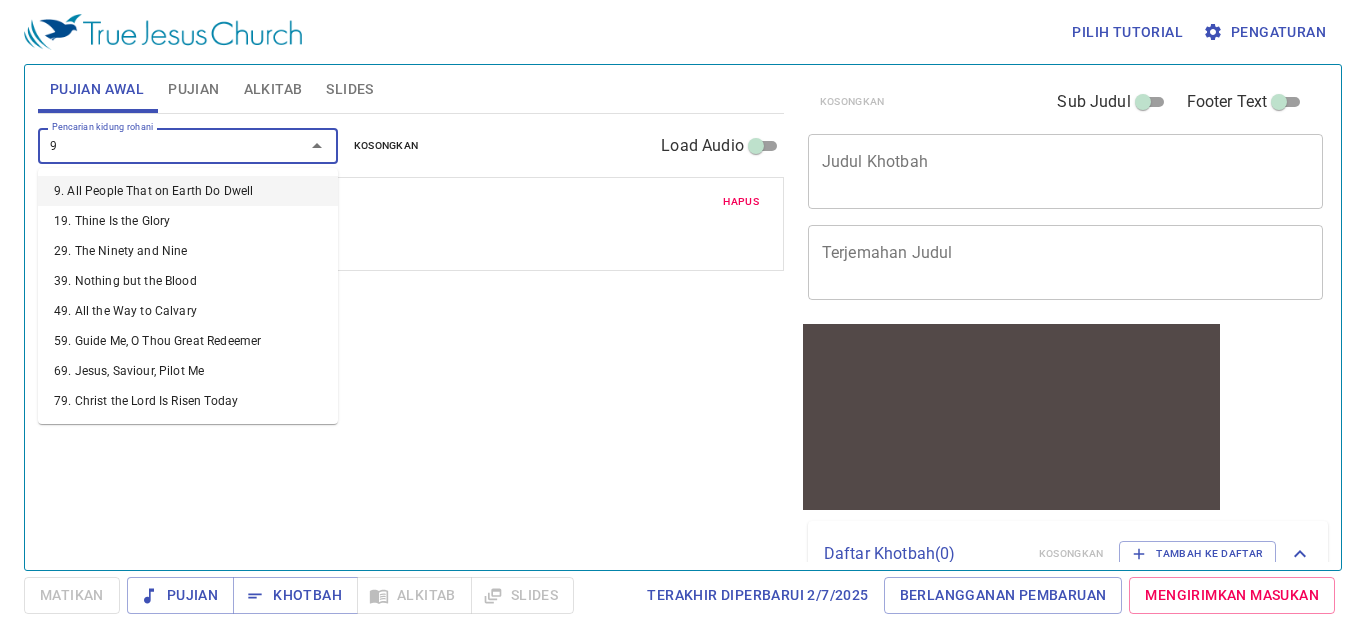 type on "96" 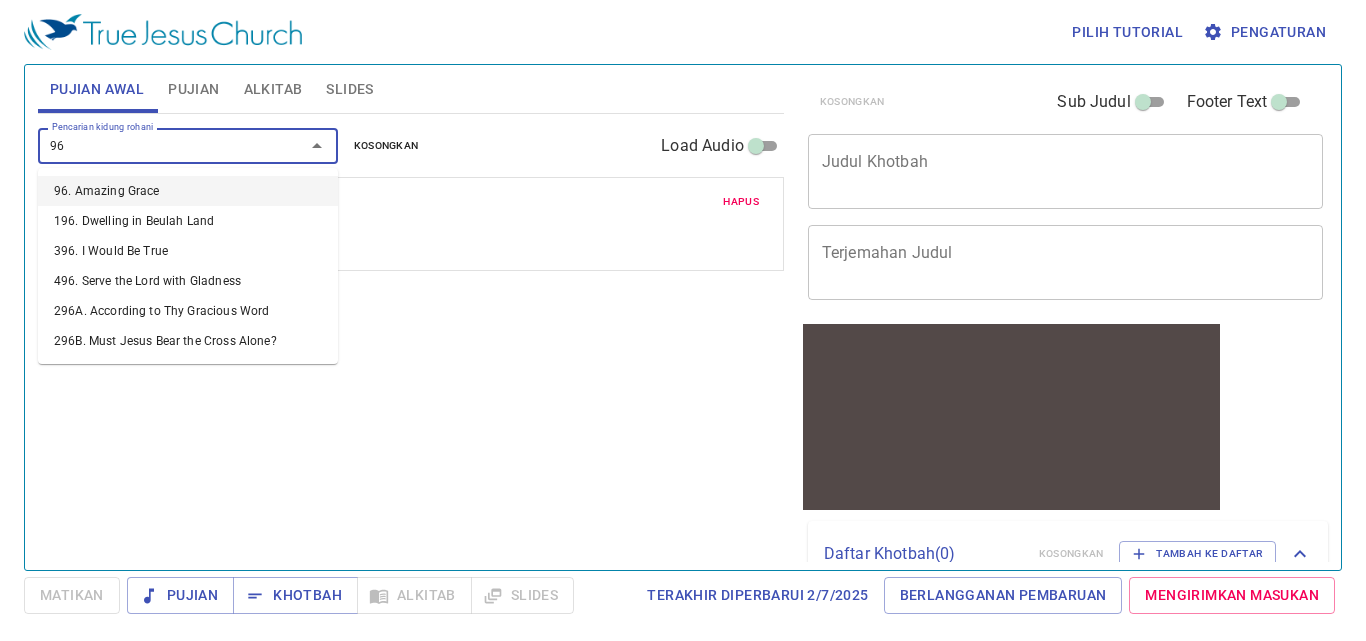 click on "96. Amazing Grace" at bounding box center [188, 191] 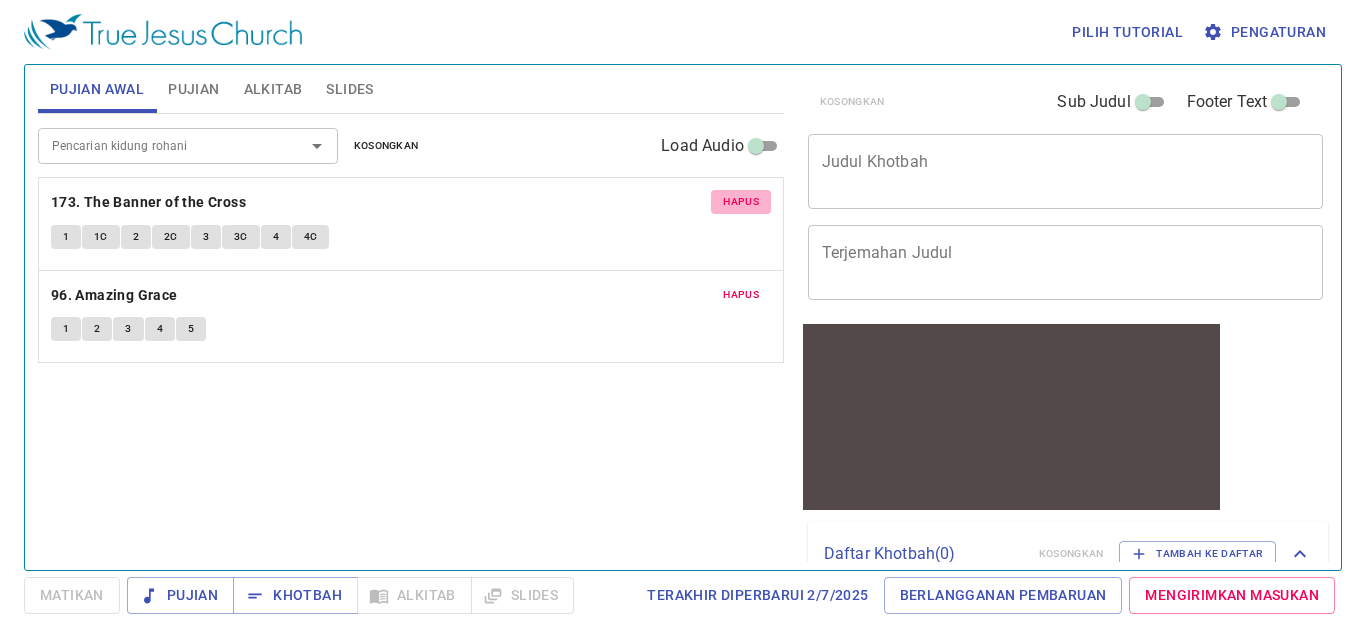 click on "Hapus" at bounding box center (741, 202) 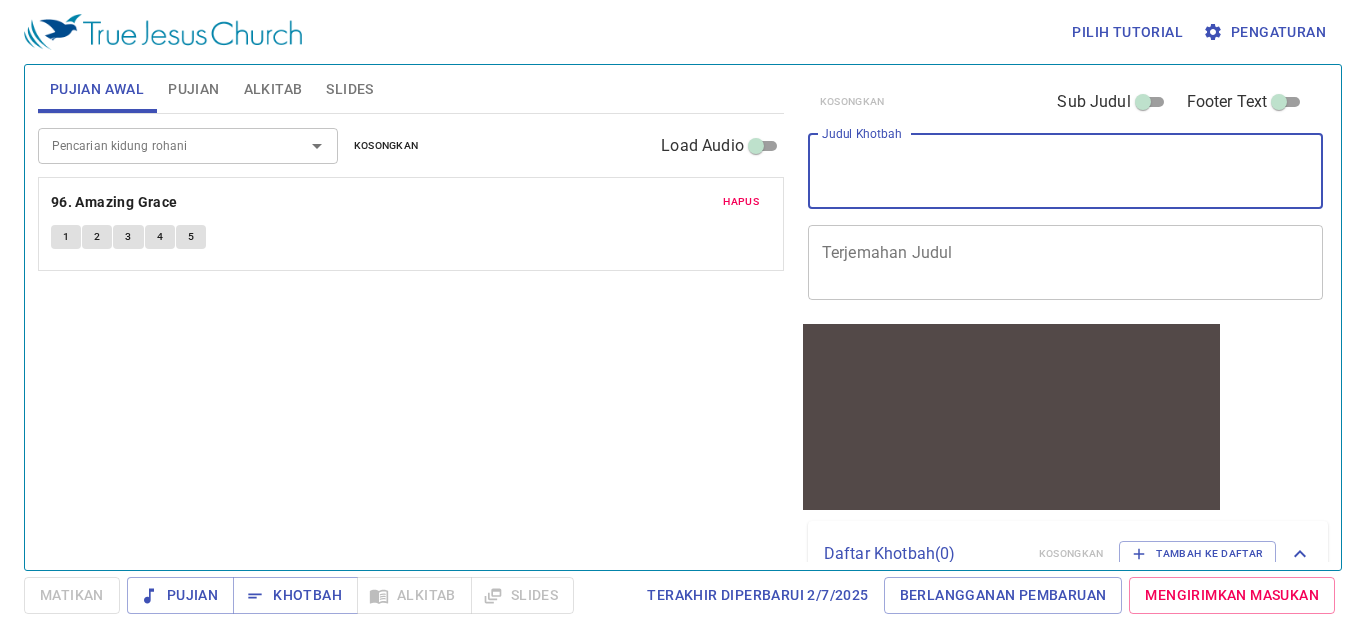 click on "Judul Khotbah" at bounding box center (1066, 171) 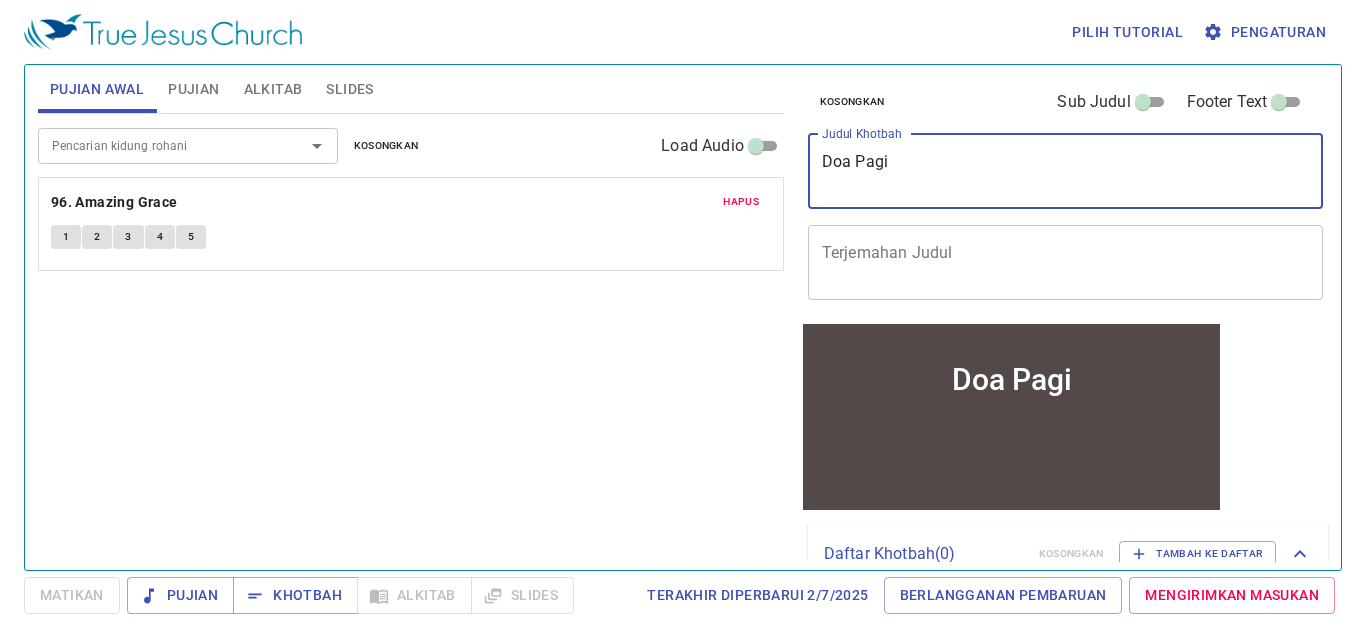 scroll, scrollTop: 89, scrollLeft: 0, axis: vertical 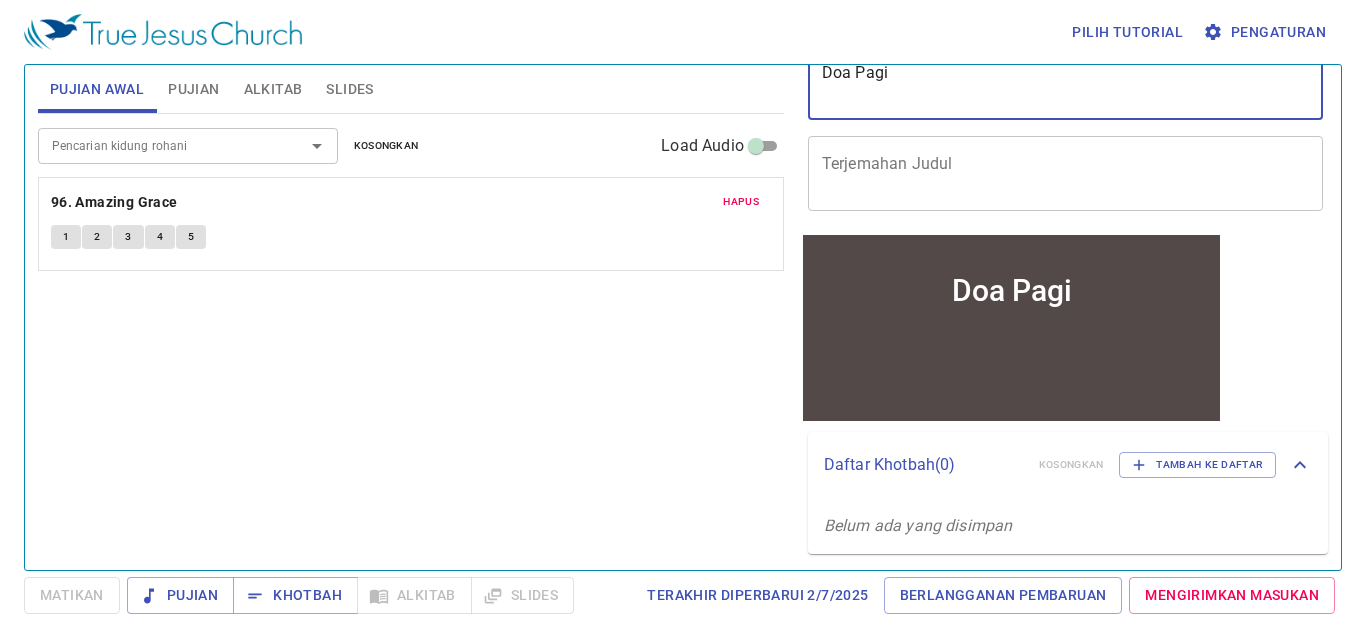 type on "Doa Pagi" 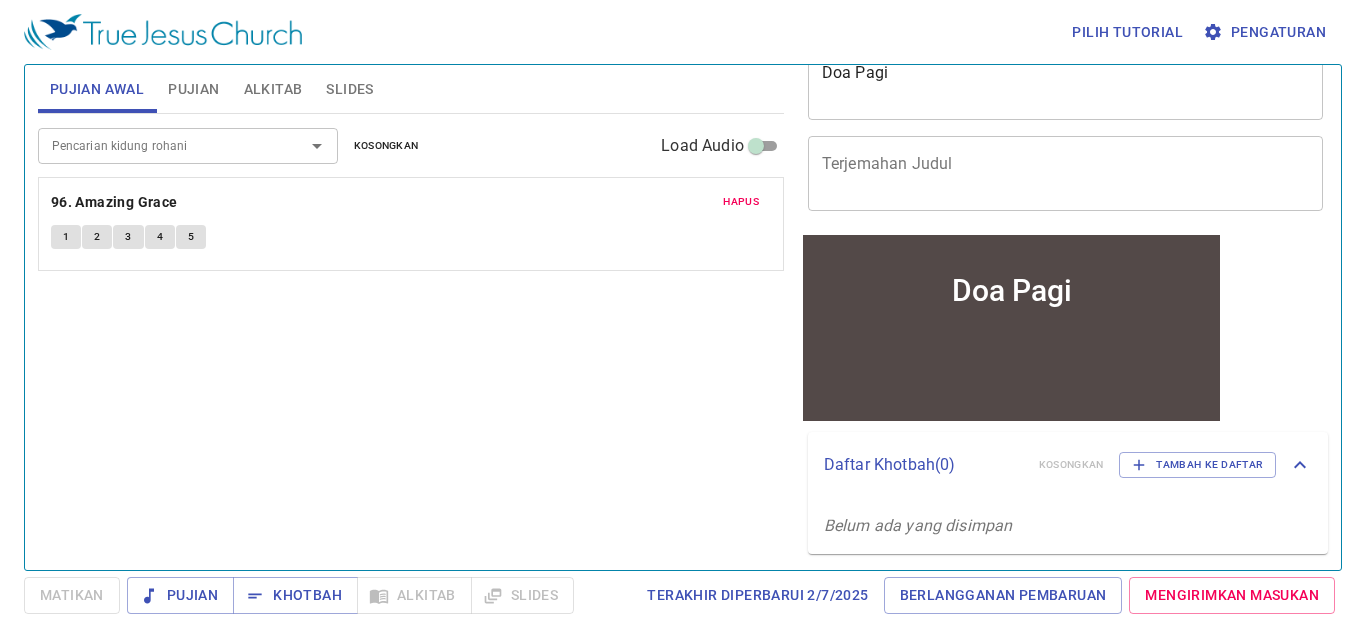 scroll, scrollTop: 0, scrollLeft: 0, axis: both 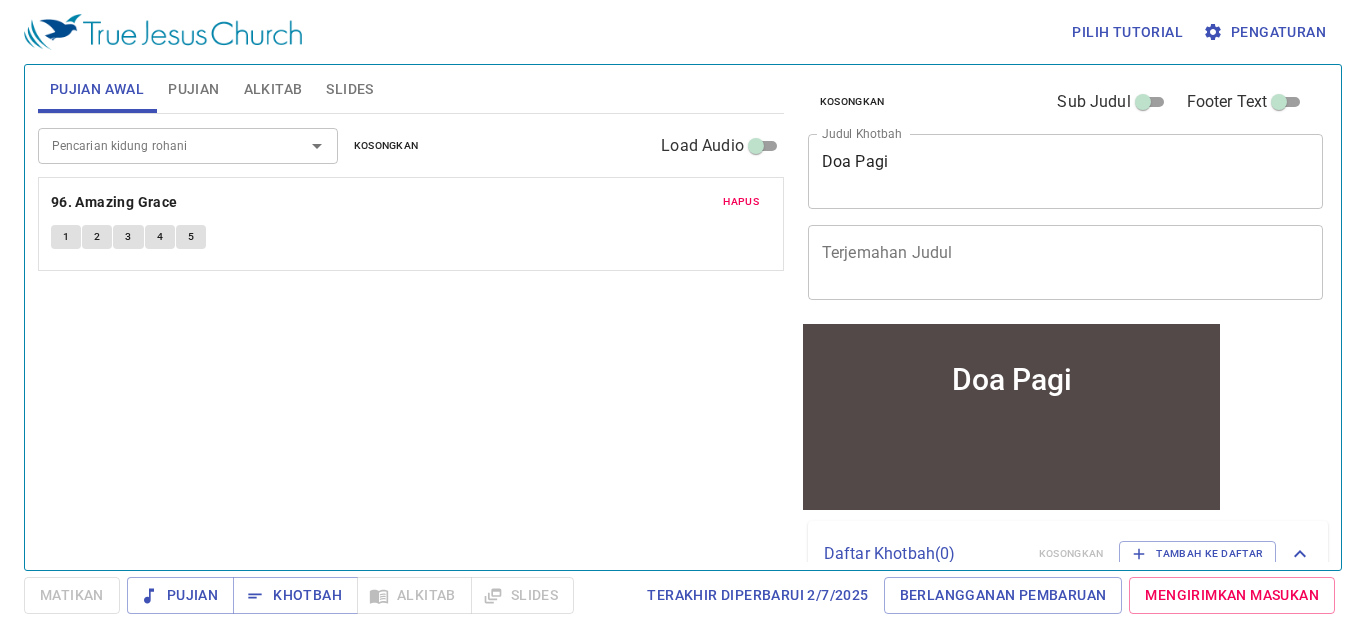click on "Doa Pagi" at bounding box center [1011, 378] 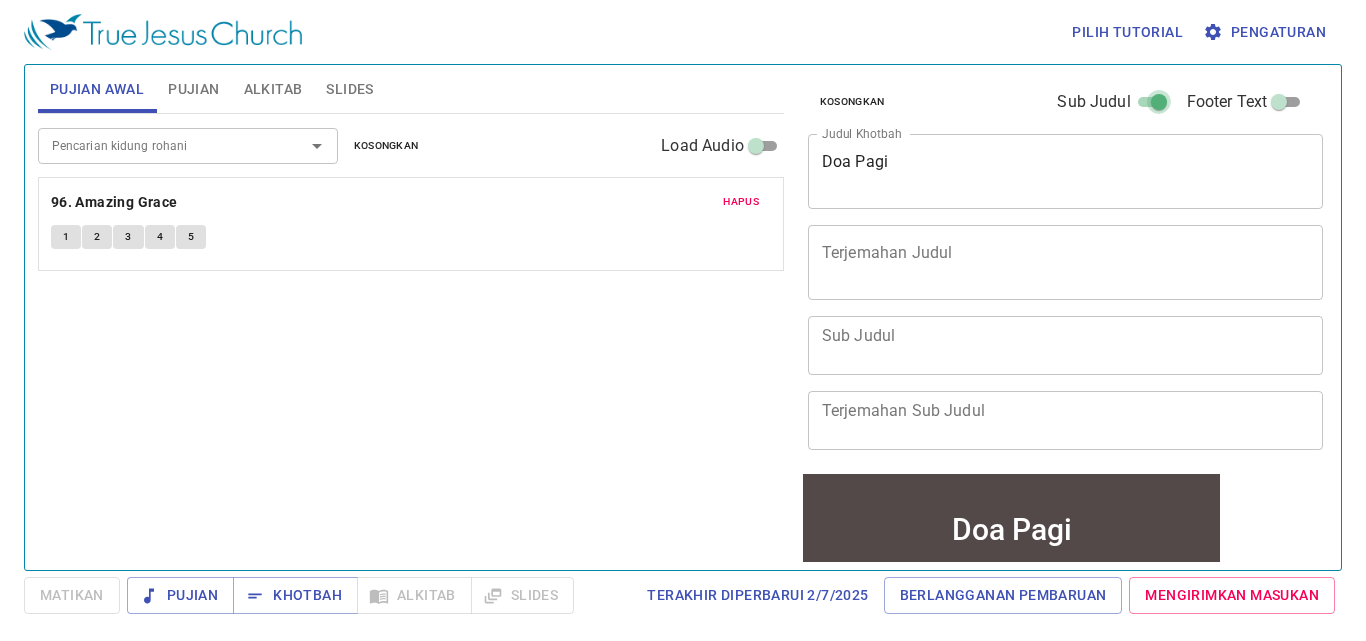 click on "Sub Judul" at bounding box center (1159, 106) 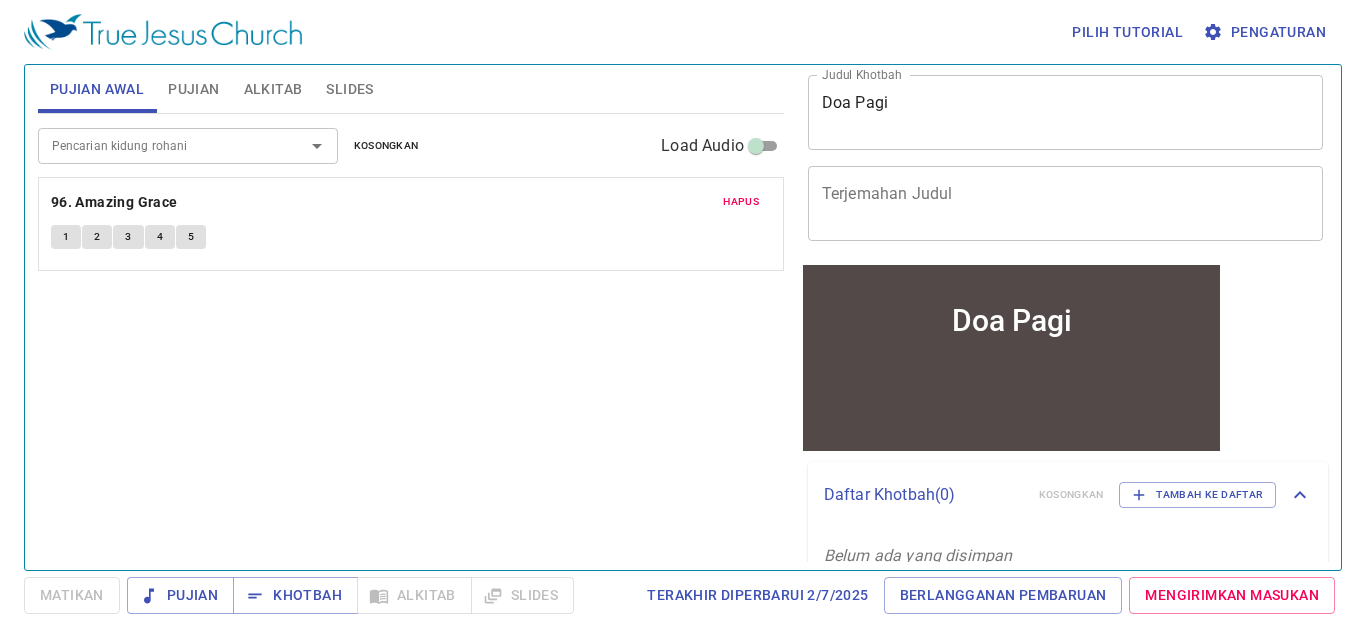 scroll, scrollTop: 89, scrollLeft: 0, axis: vertical 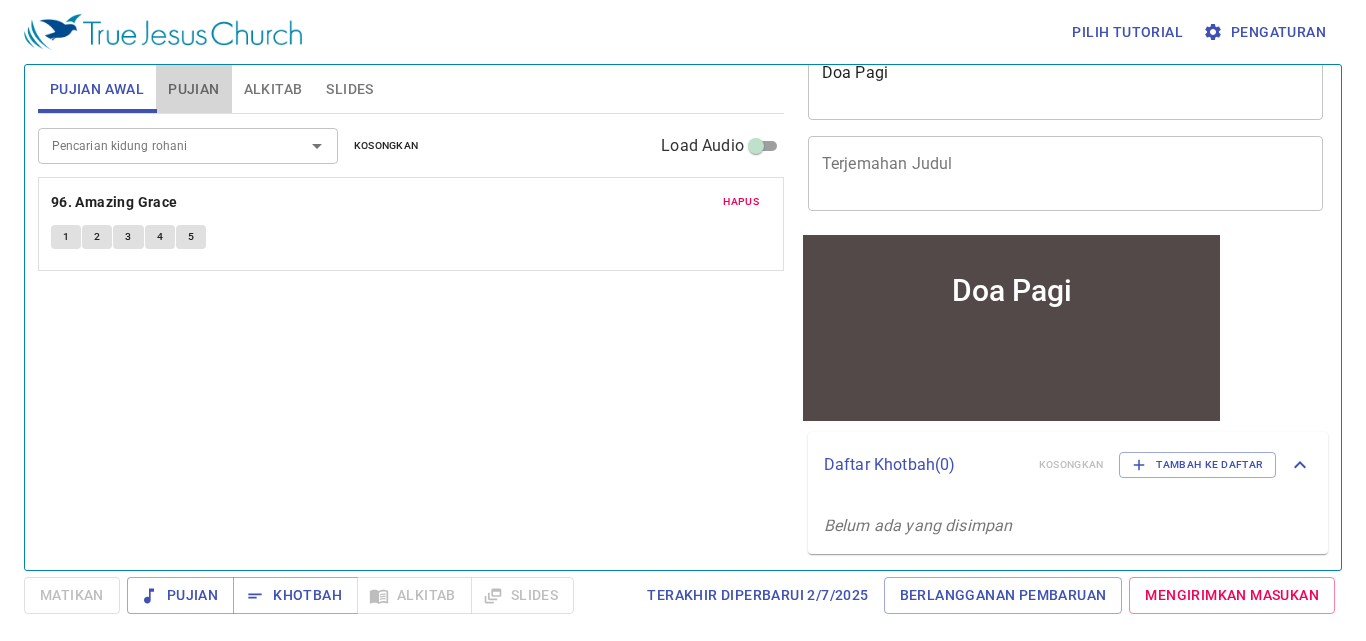 click on "Pujian" at bounding box center [193, 89] 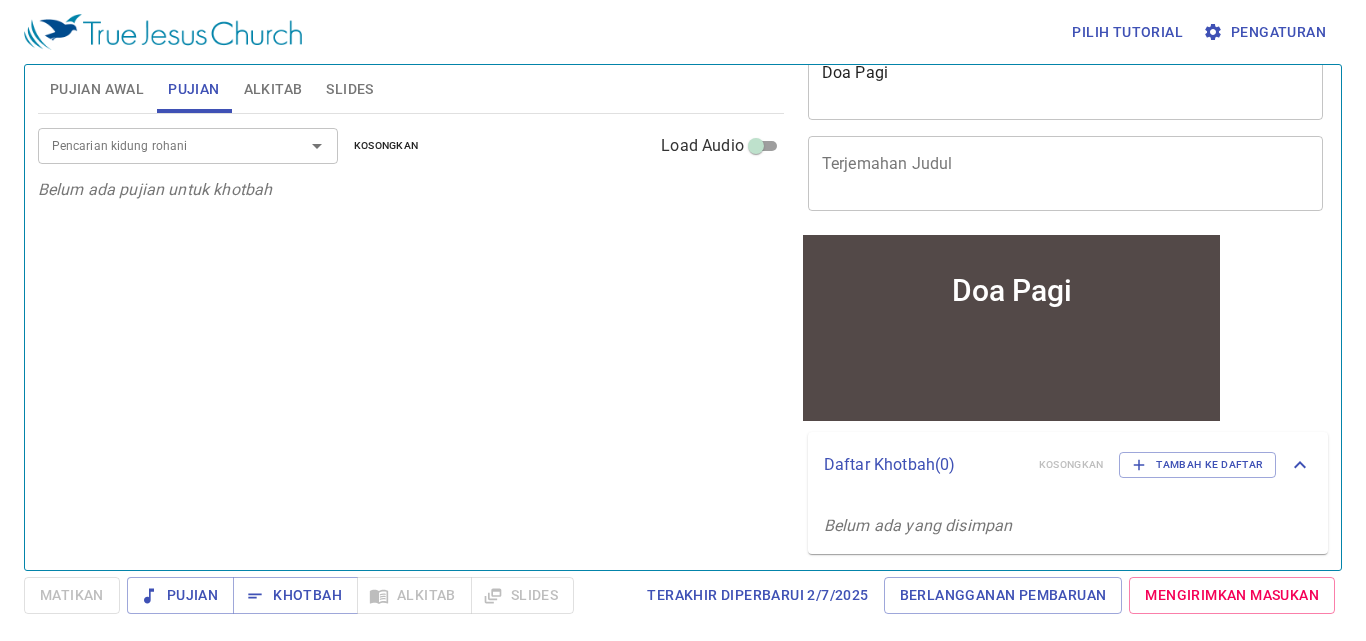 click on "Alkitab" at bounding box center [273, 89] 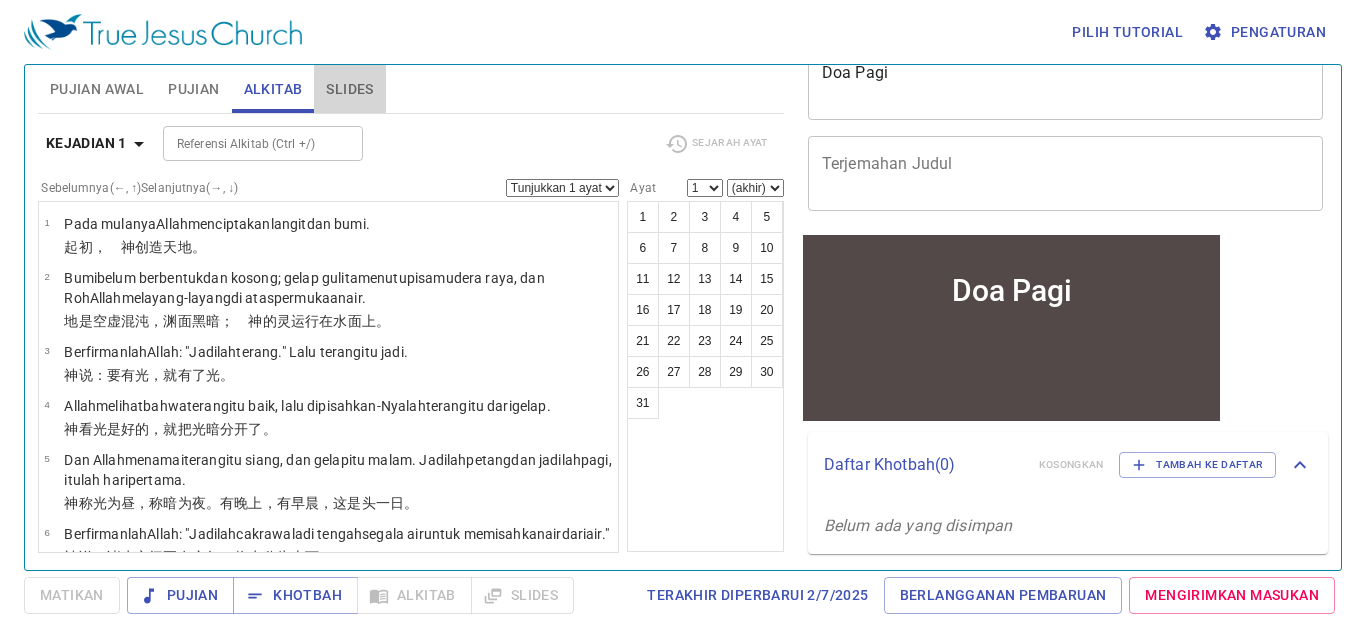 drag, startPoint x: 371, startPoint y: 88, endPoint x: 361, endPoint y: 90, distance: 10.198039 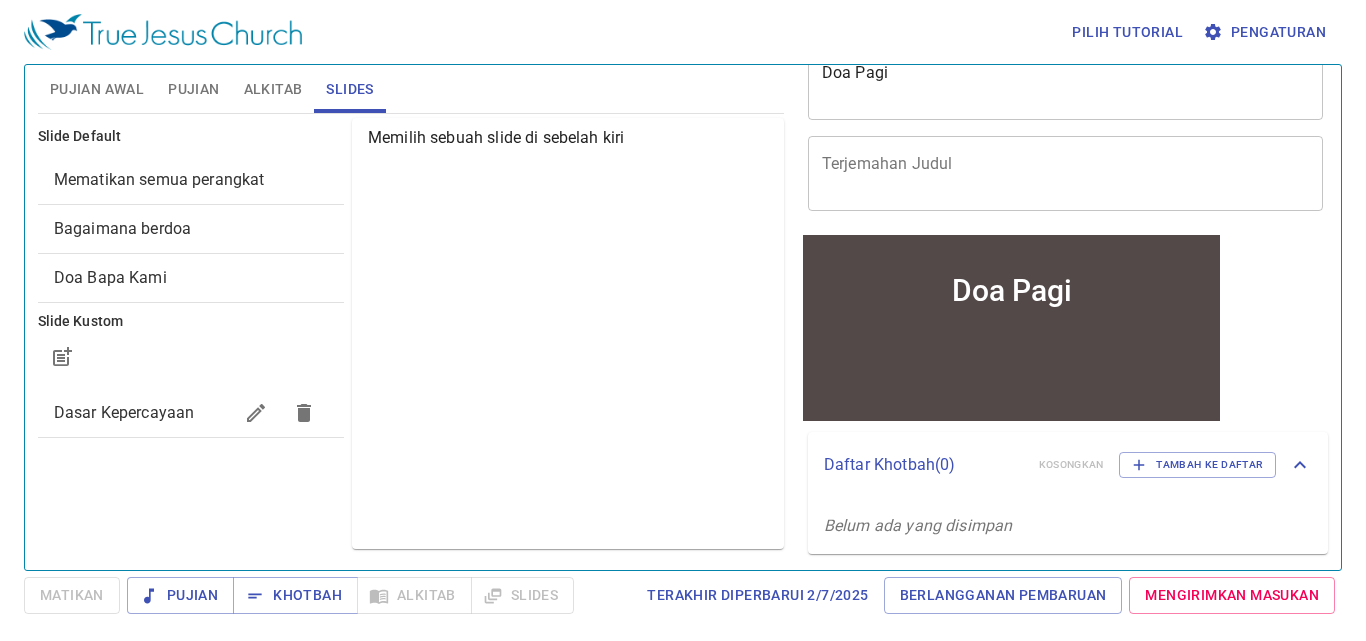 click on "Pujian Awal" at bounding box center (97, 89) 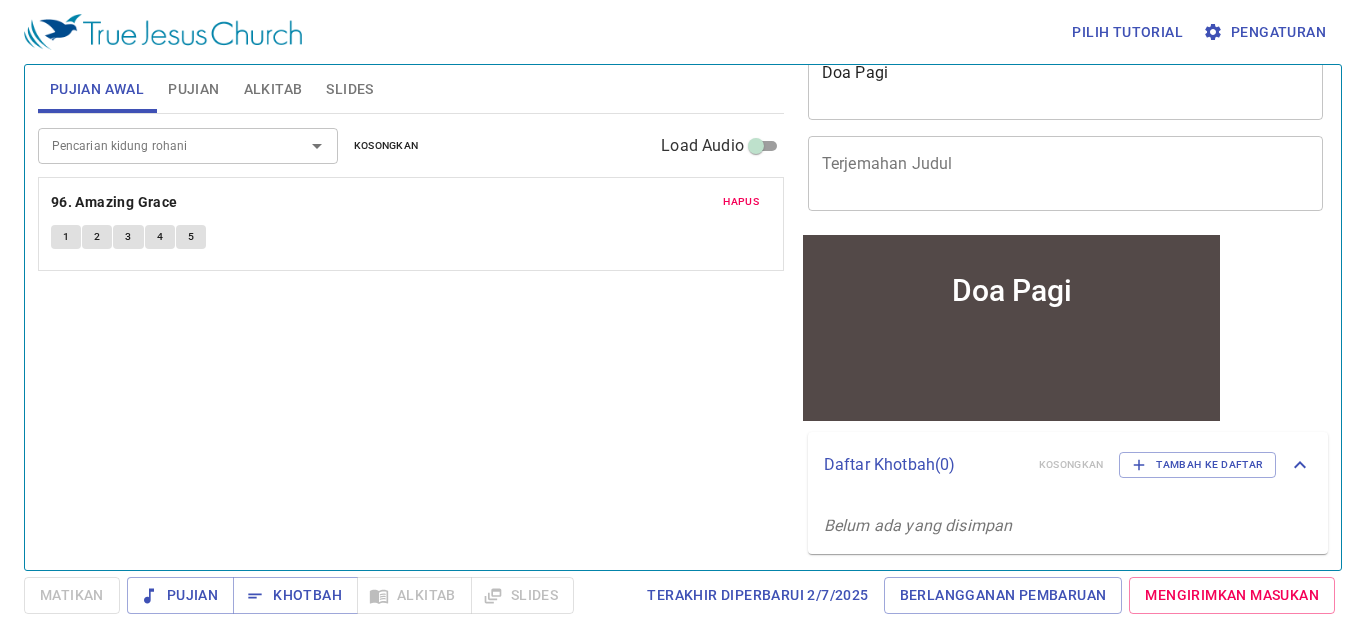 click on "Doa Pagi" at bounding box center (1010, 289) 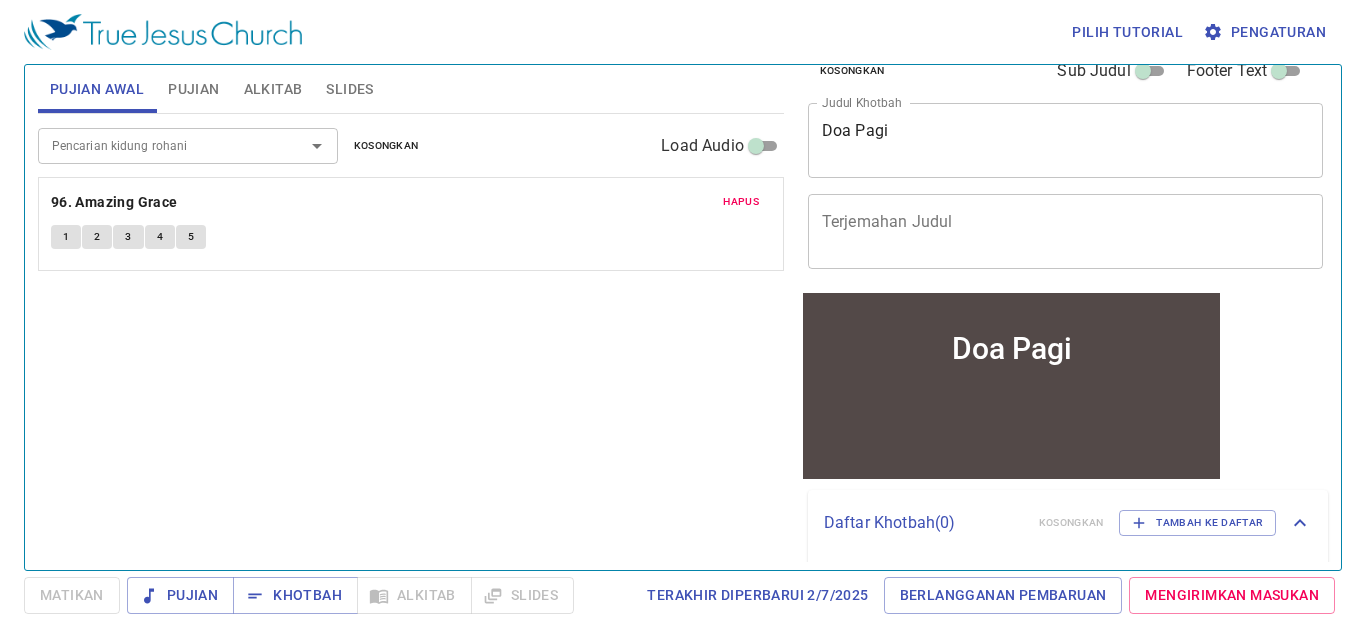 scroll, scrollTop: 0, scrollLeft: 0, axis: both 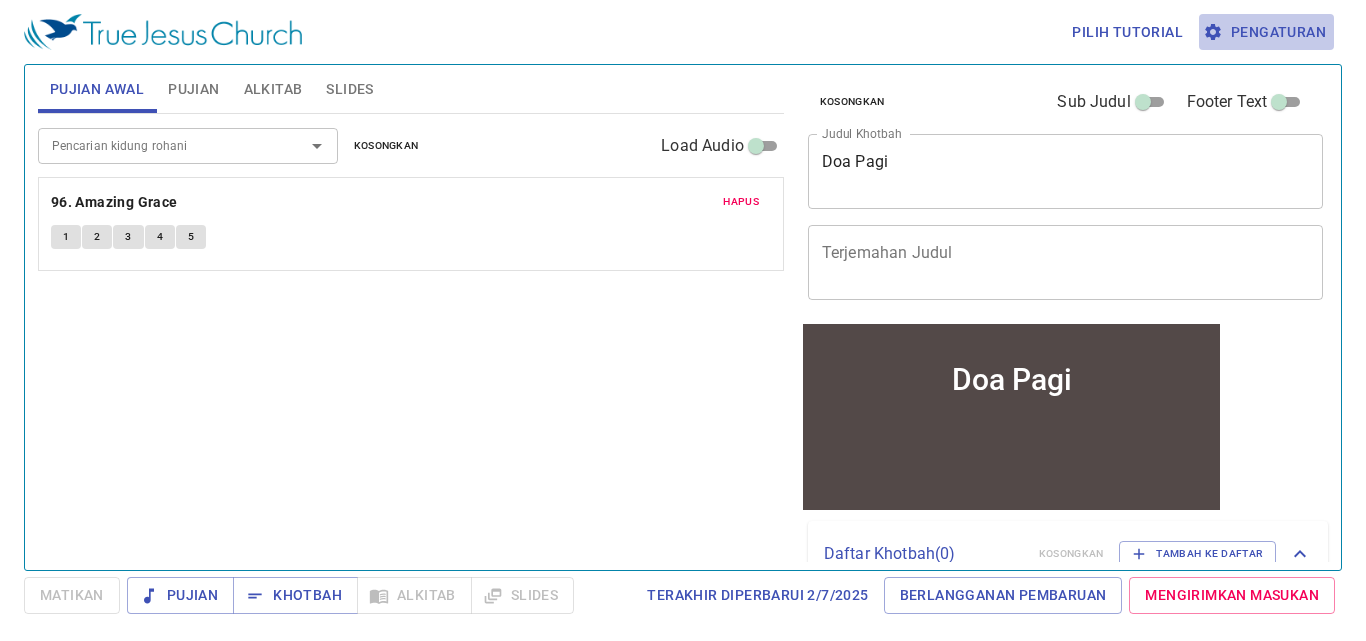 click on "Pengaturan" at bounding box center [1266, 32] 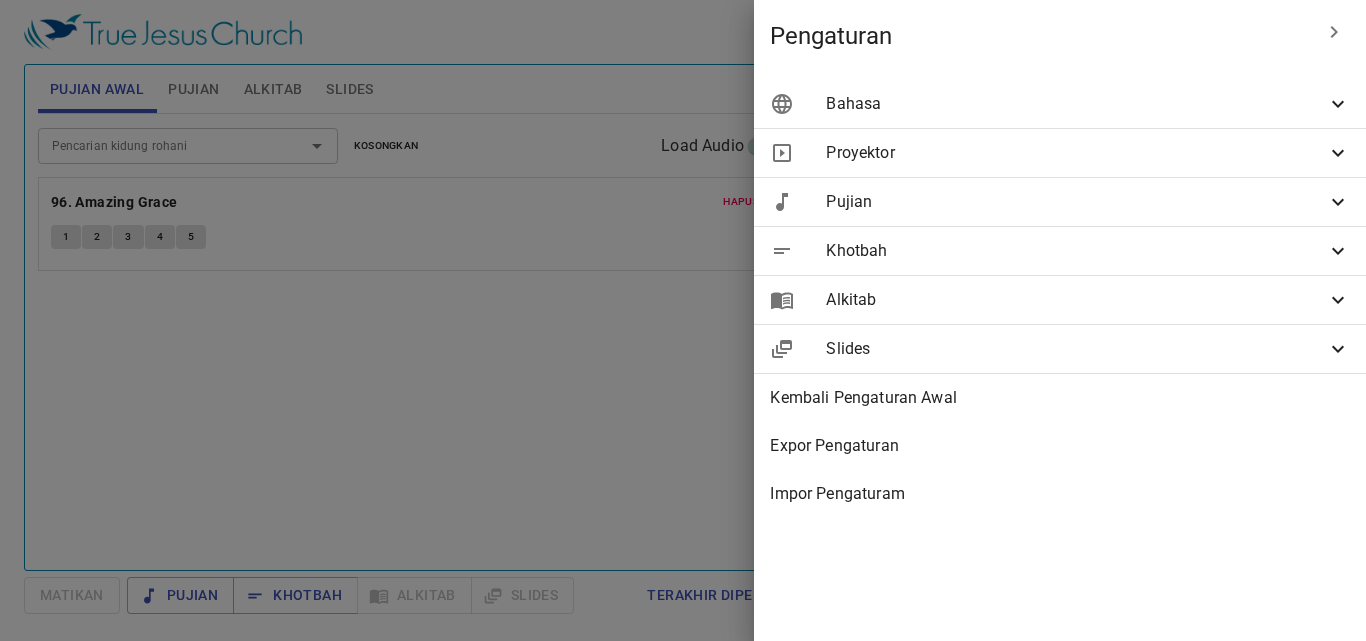 click at bounding box center [683, 320] 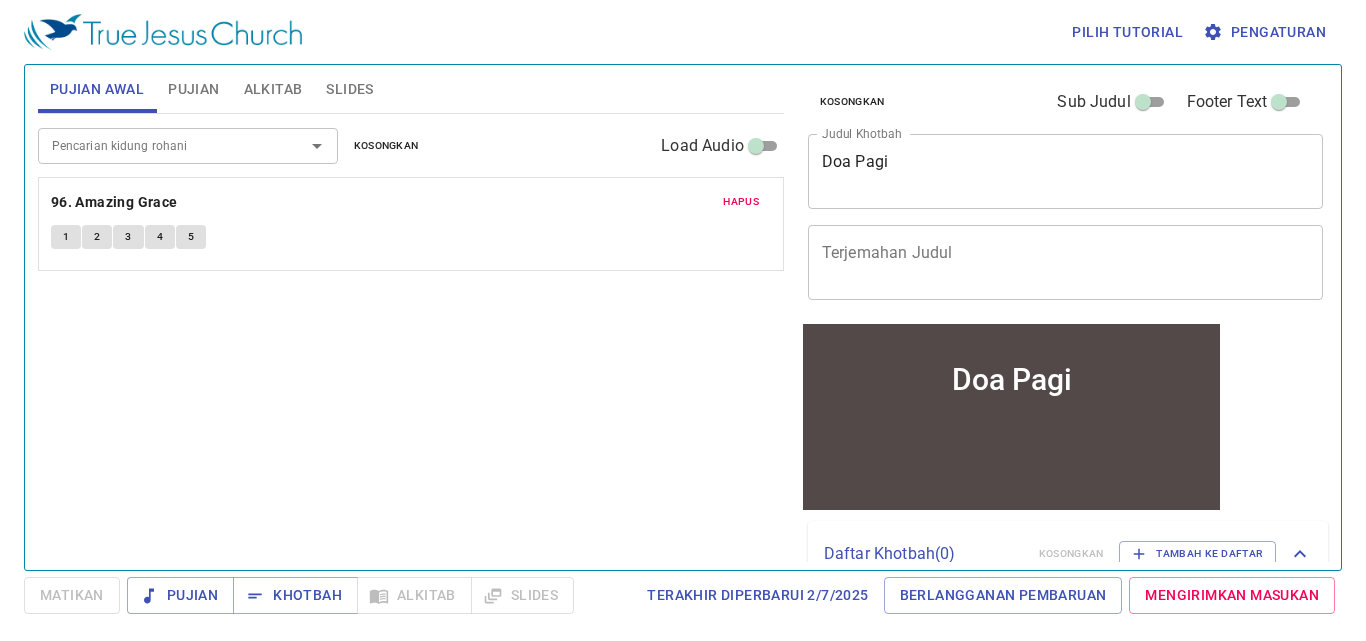 click on "Doa Pagi" at bounding box center [1011, 378] 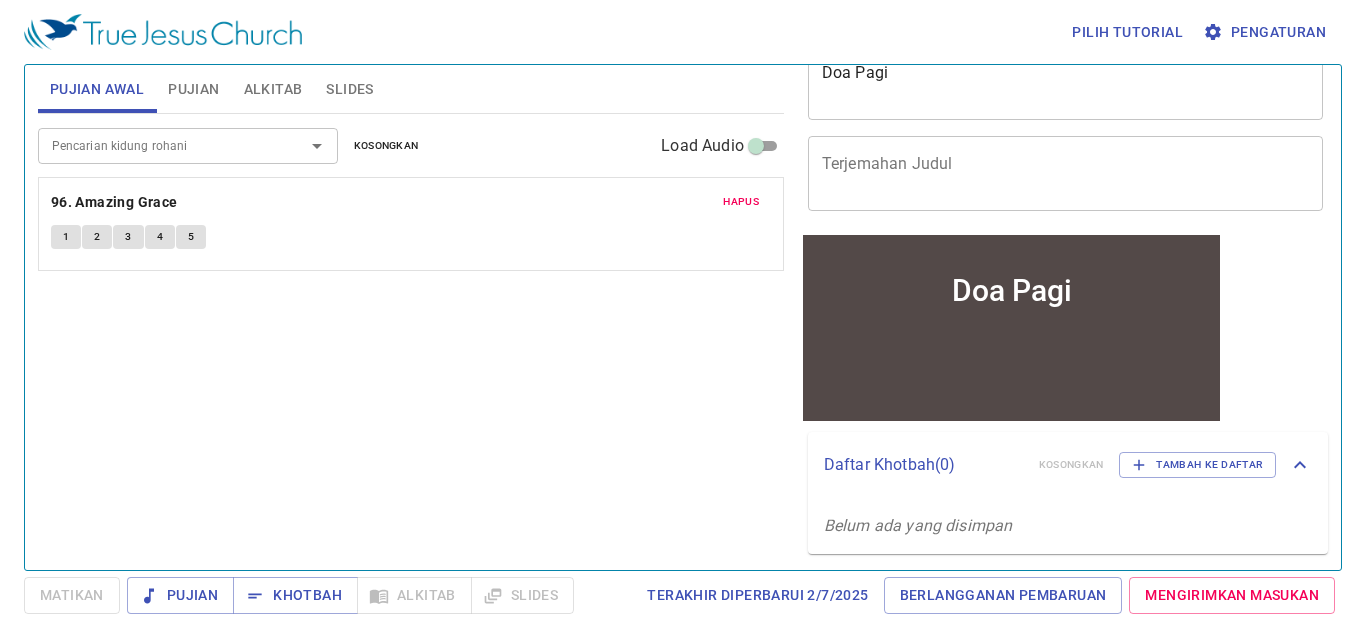 scroll, scrollTop: 0, scrollLeft: 0, axis: both 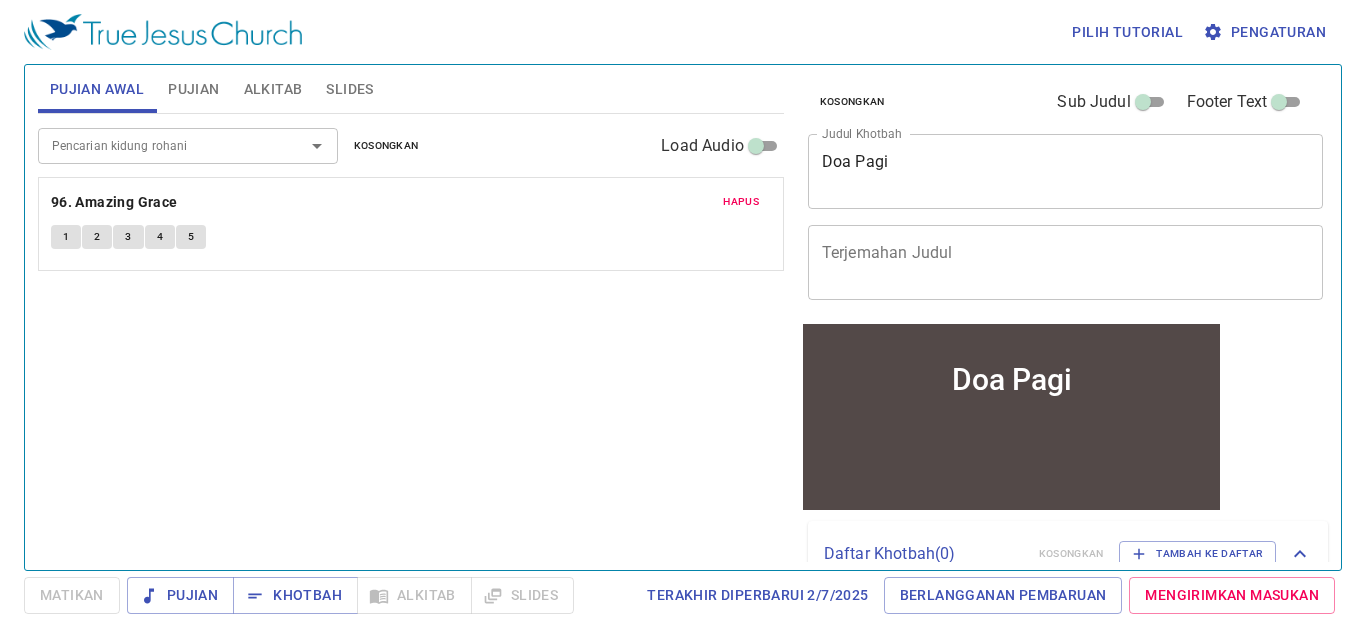 drag, startPoint x: 830, startPoint y: 419, endPoint x: 882, endPoint y: 387, distance: 61.05735 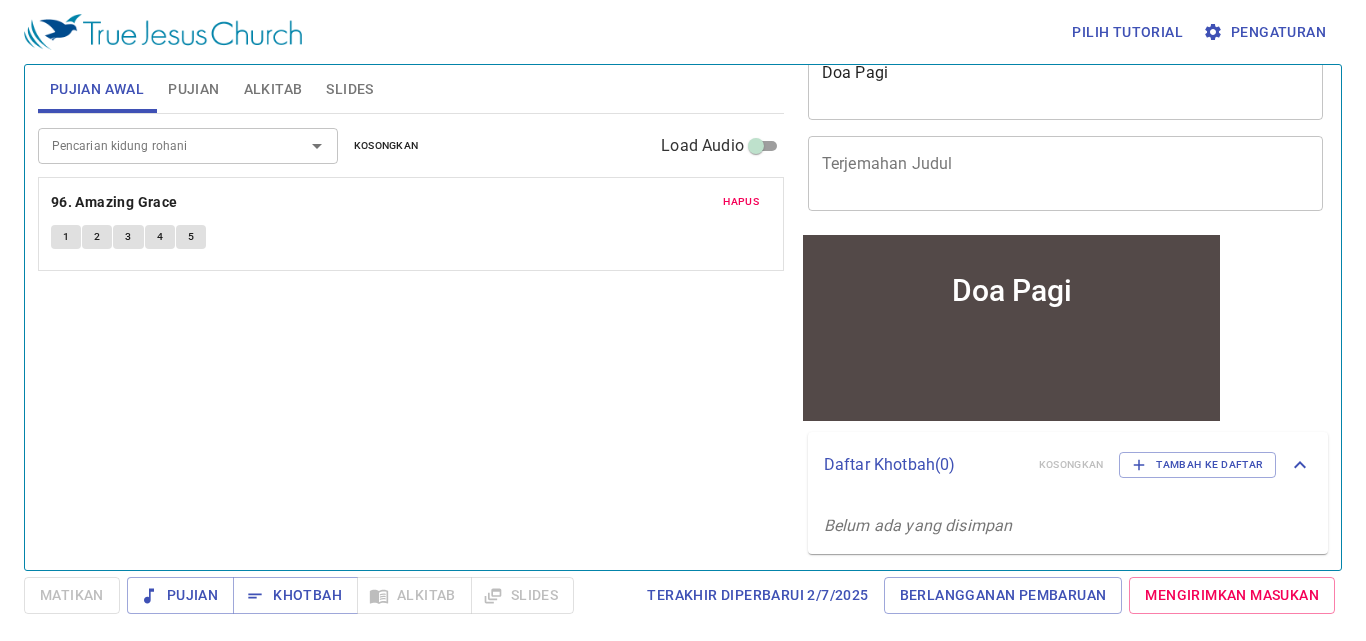 scroll, scrollTop: 0, scrollLeft: 0, axis: both 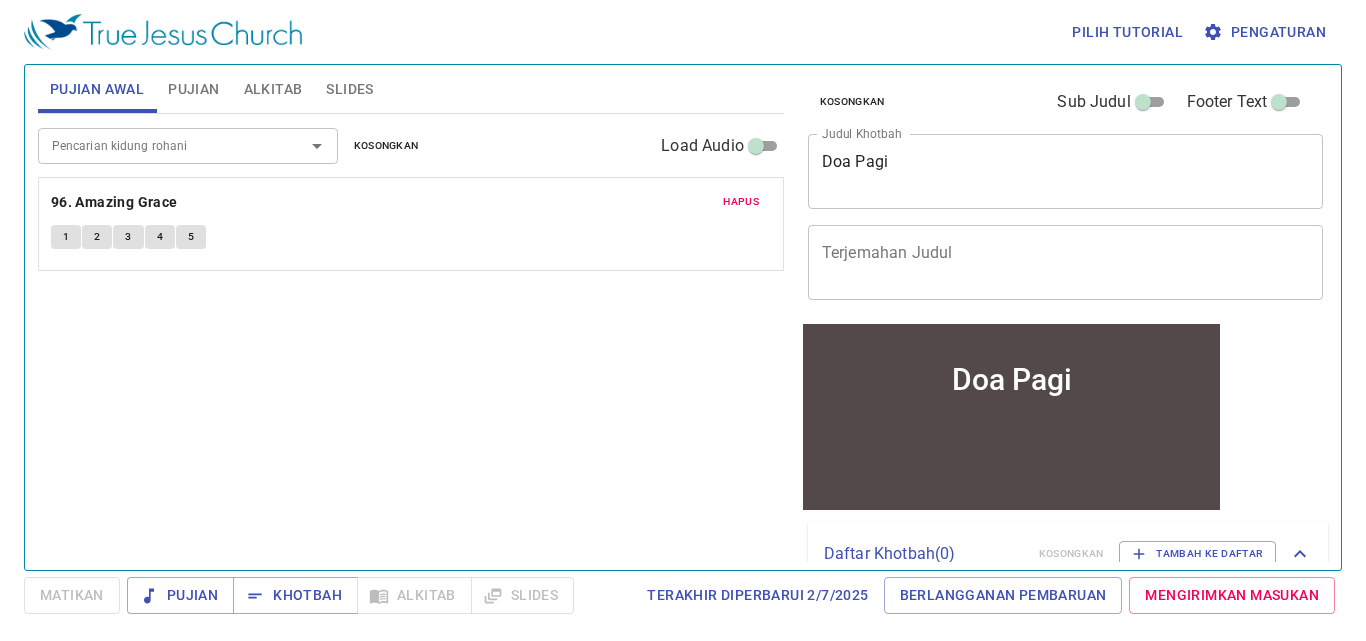 click on "1" at bounding box center (66, 237) 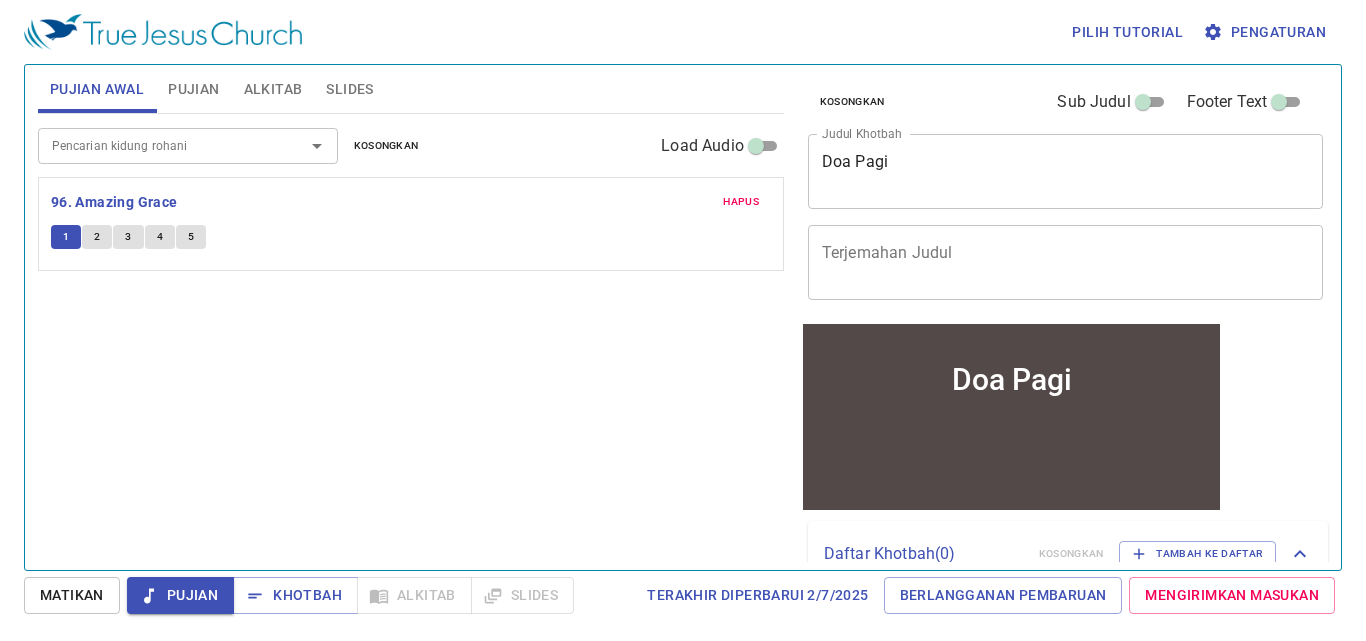 click on "Matikan" at bounding box center (72, 595) 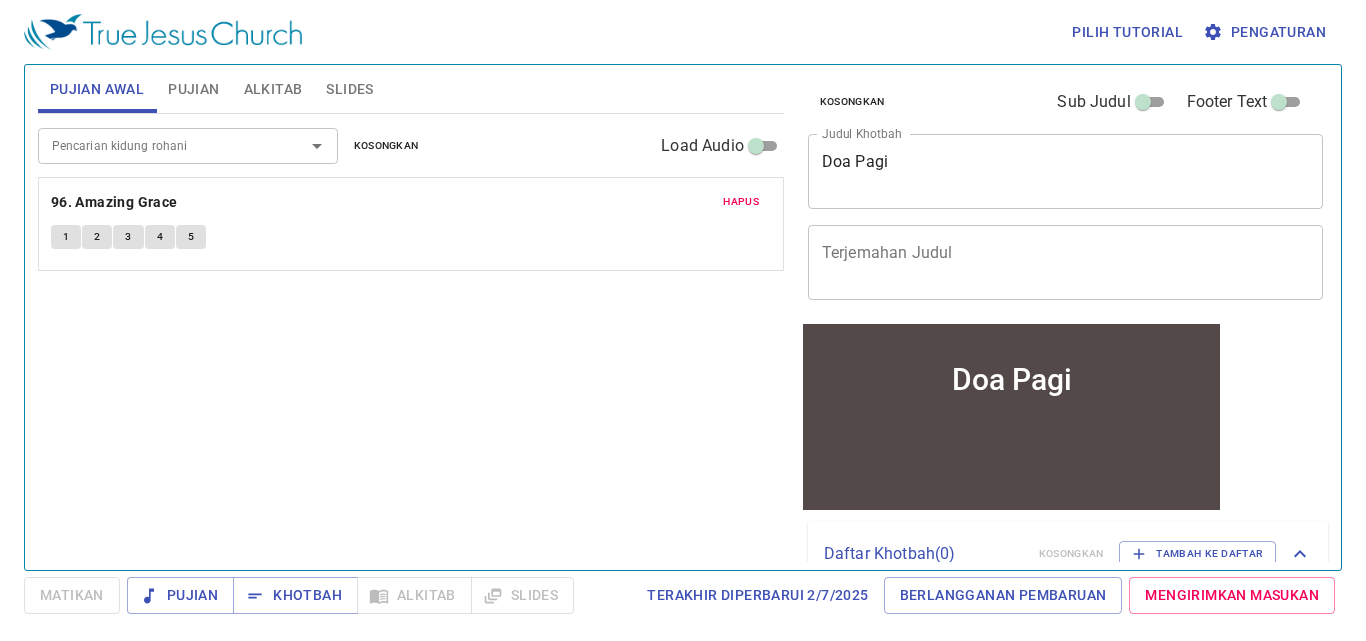 click on "Pujian" at bounding box center (193, 89) 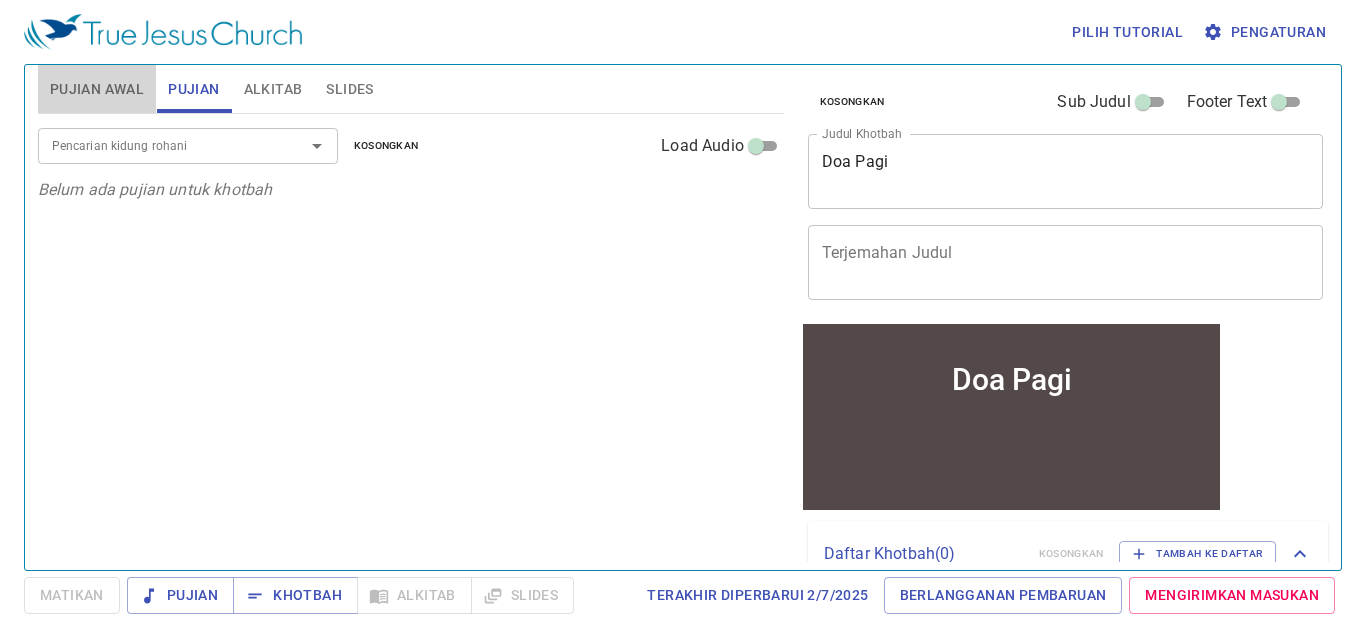 click on "Pujian Awal" at bounding box center (97, 89) 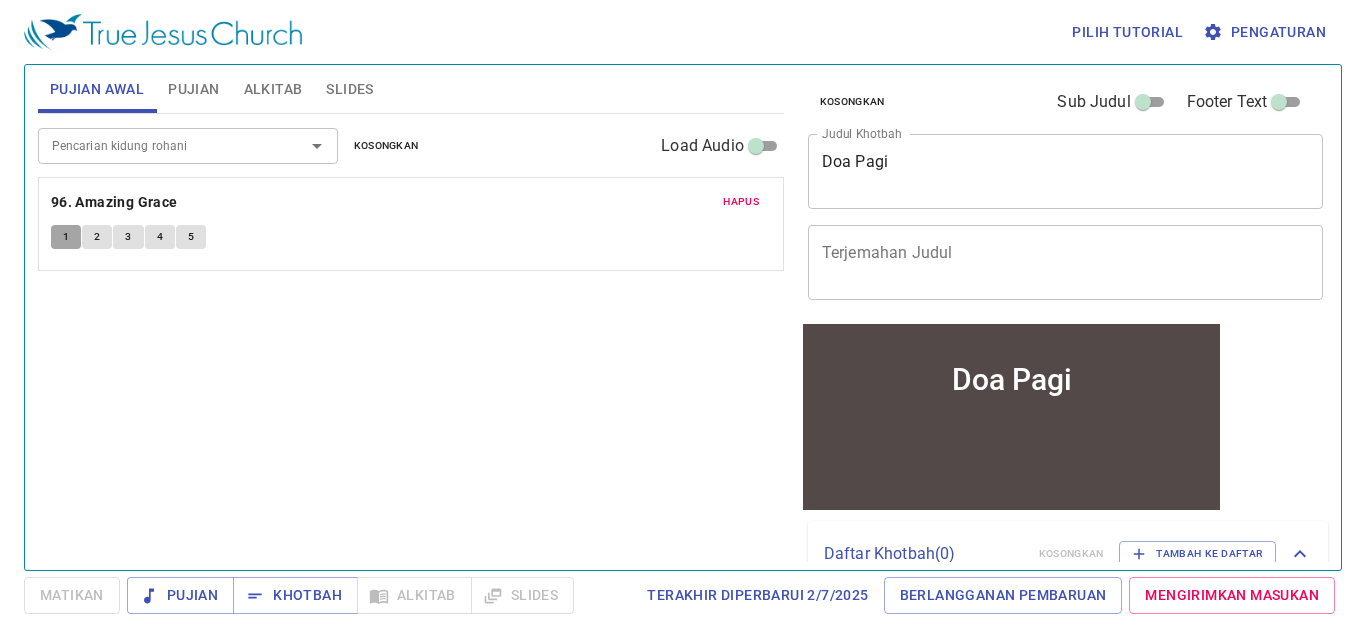 click on "1" at bounding box center [66, 237] 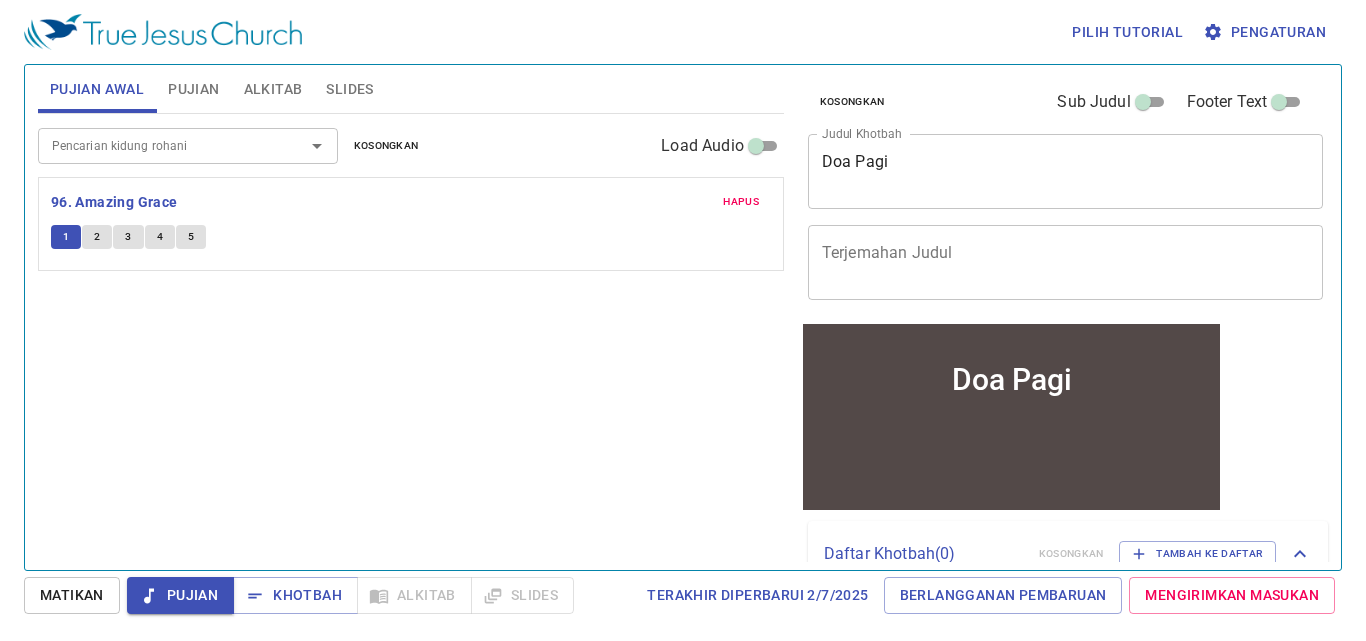 click on "Pengaturan" at bounding box center (1266, 32) 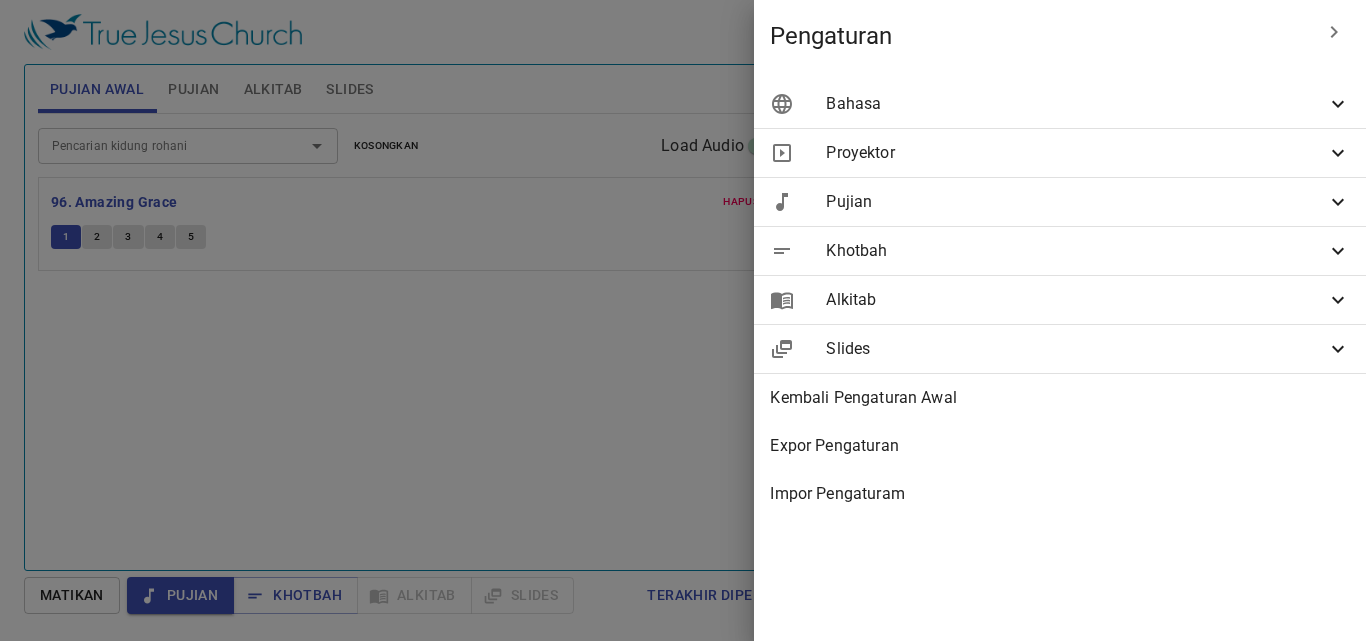 click on "Bahasa" at bounding box center [1076, 104] 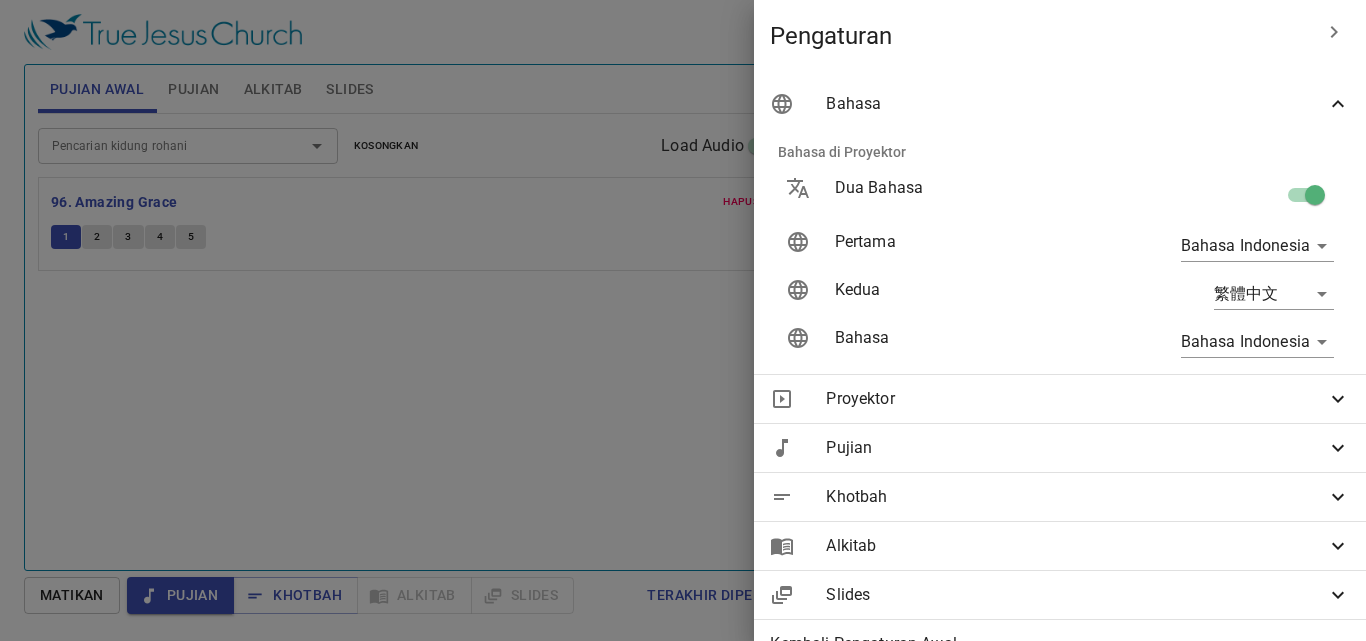 click at bounding box center [1315, 199] 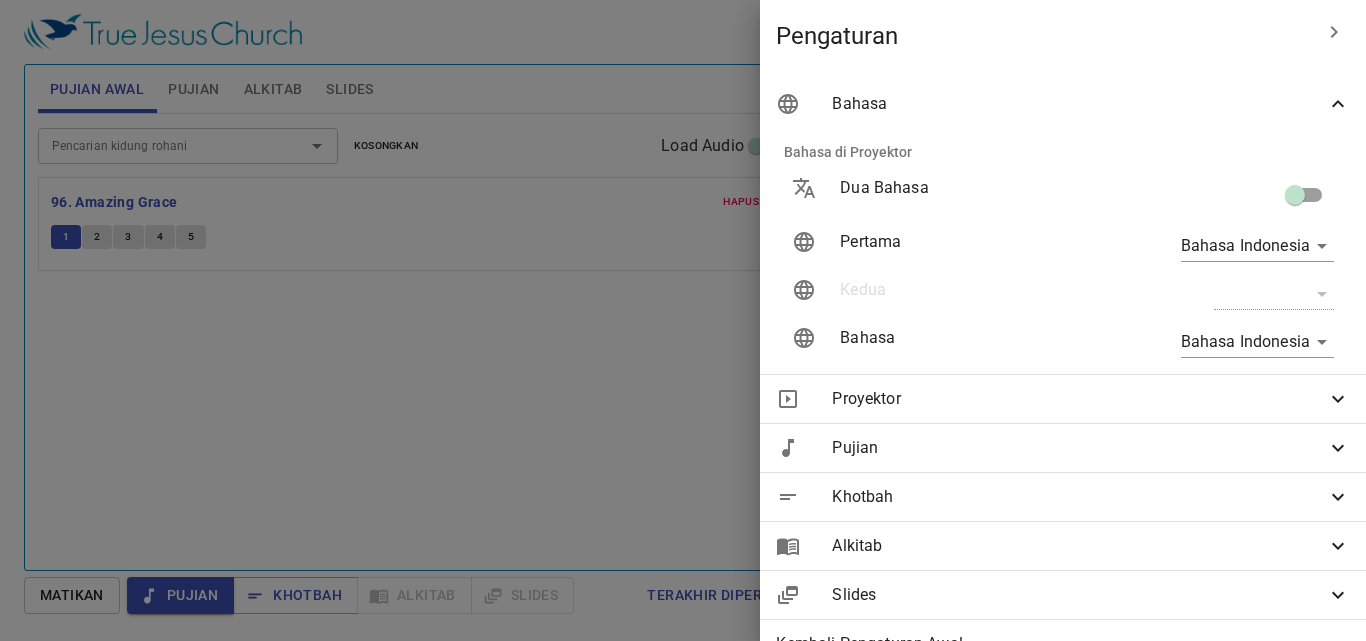 click at bounding box center [683, 320] 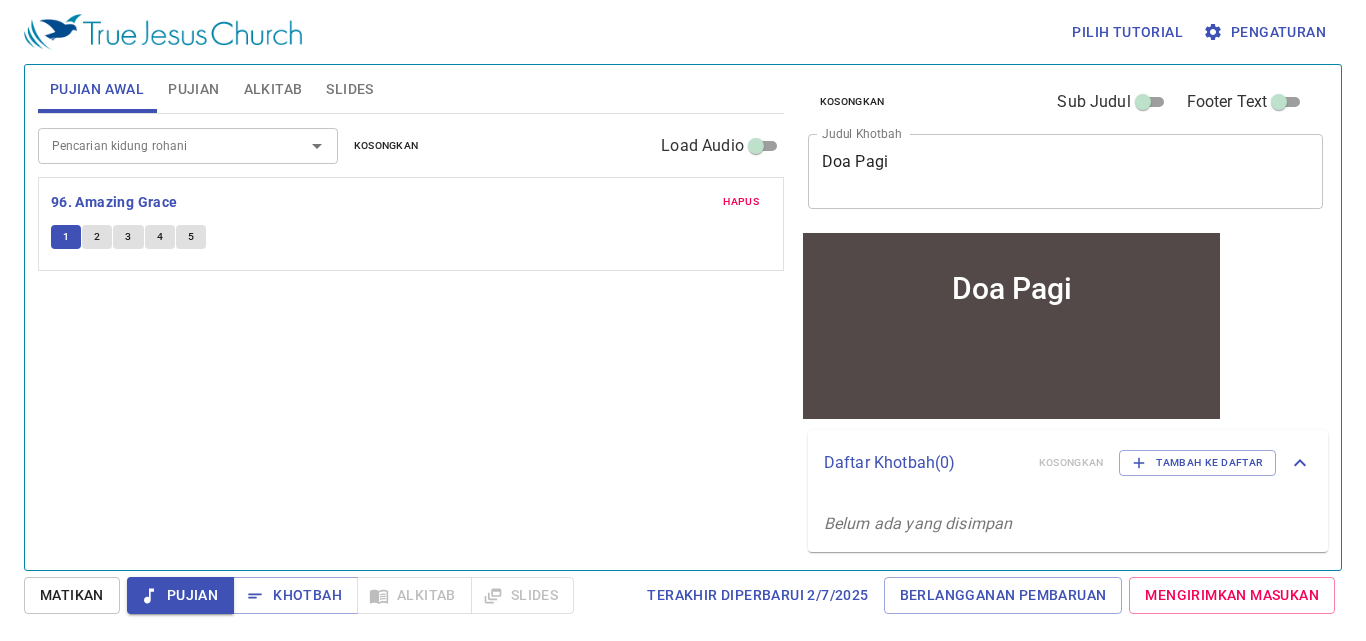 click on "2" at bounding box center [97, 237] 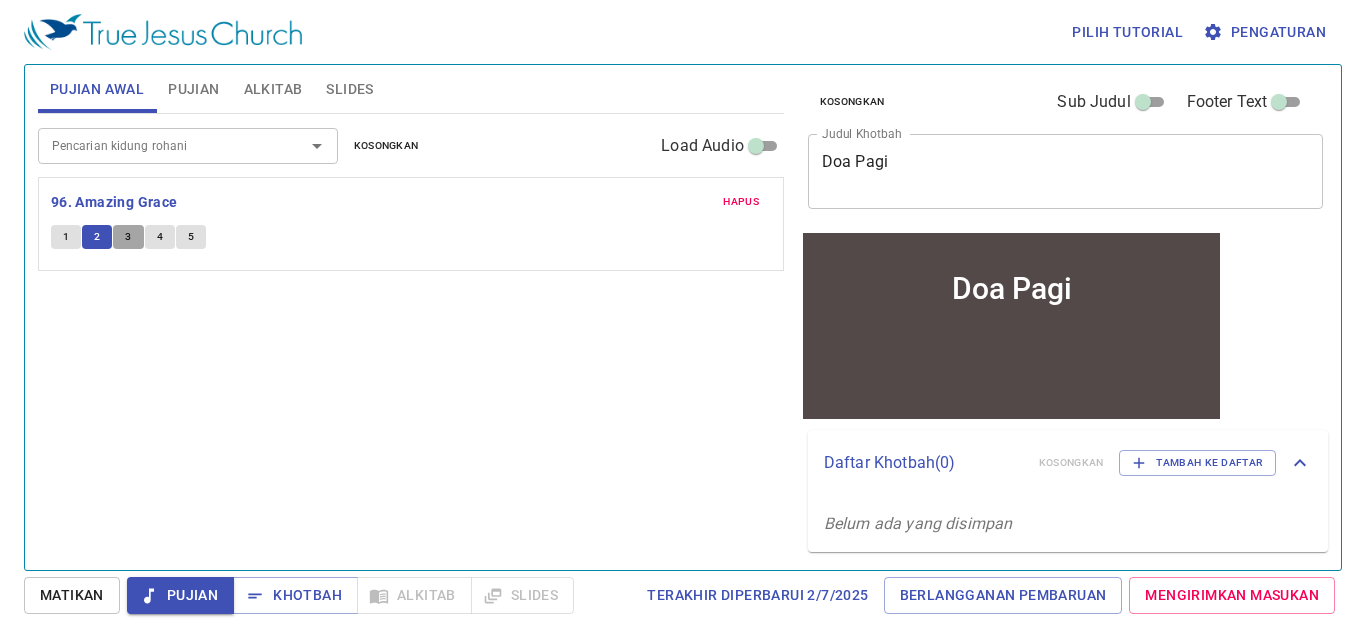 click on "3" at bounding box center (128, 237) 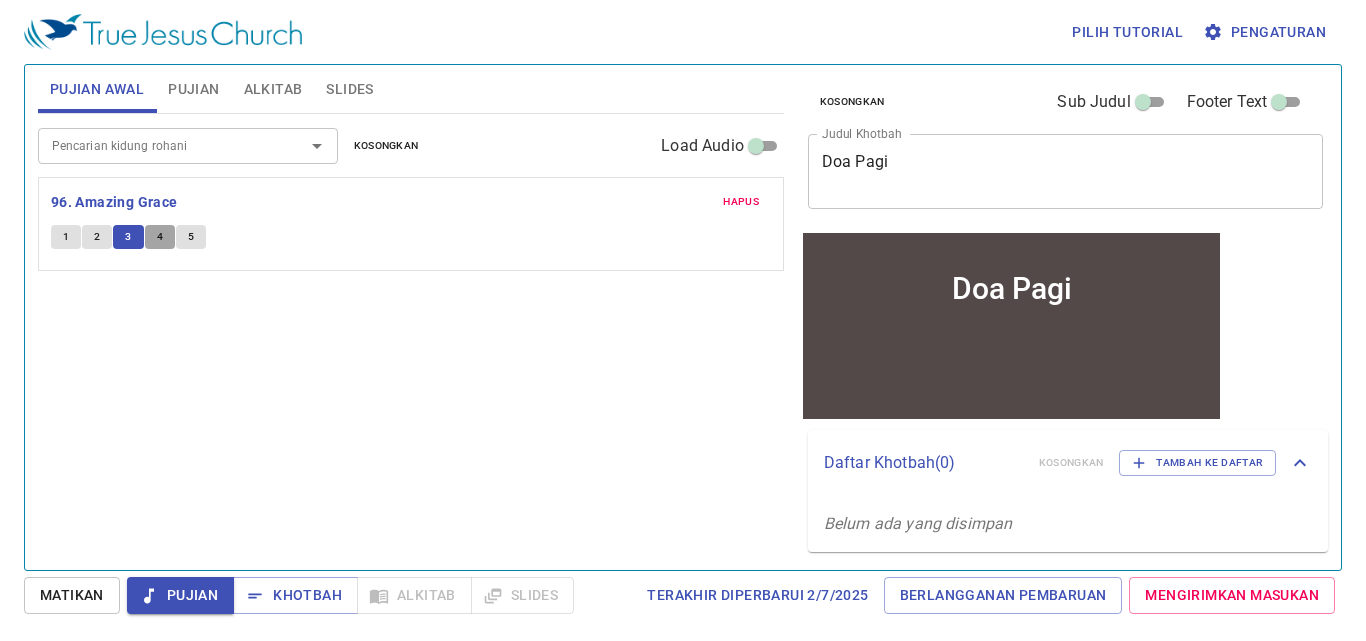 click on "4" at bounding box center [160, 237] 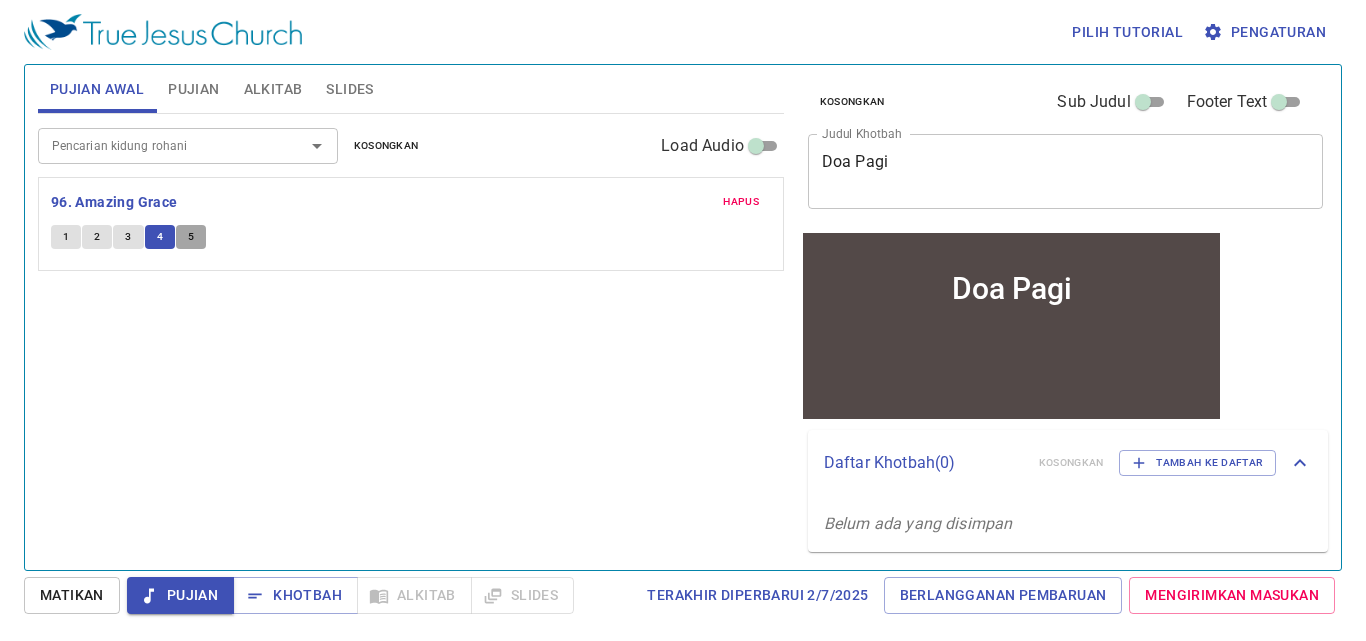 click on "5" at bounding box center (191, 237) 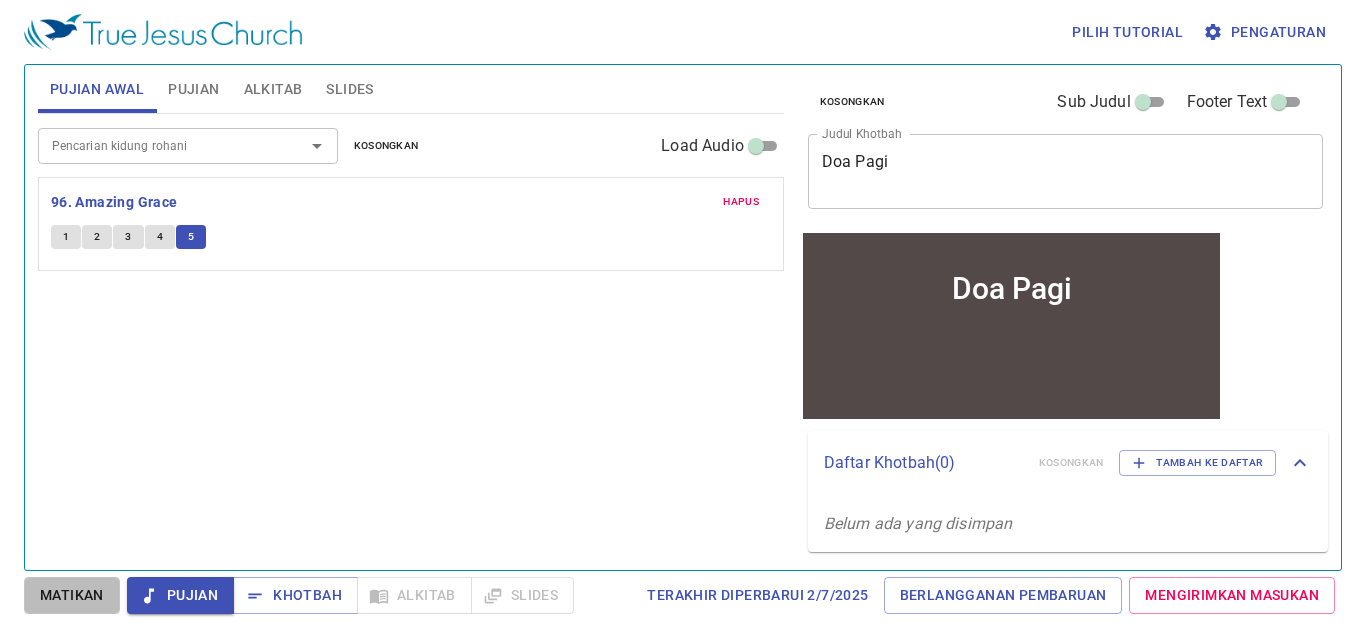 click on "Matikan" at bounding box center (72, 595) 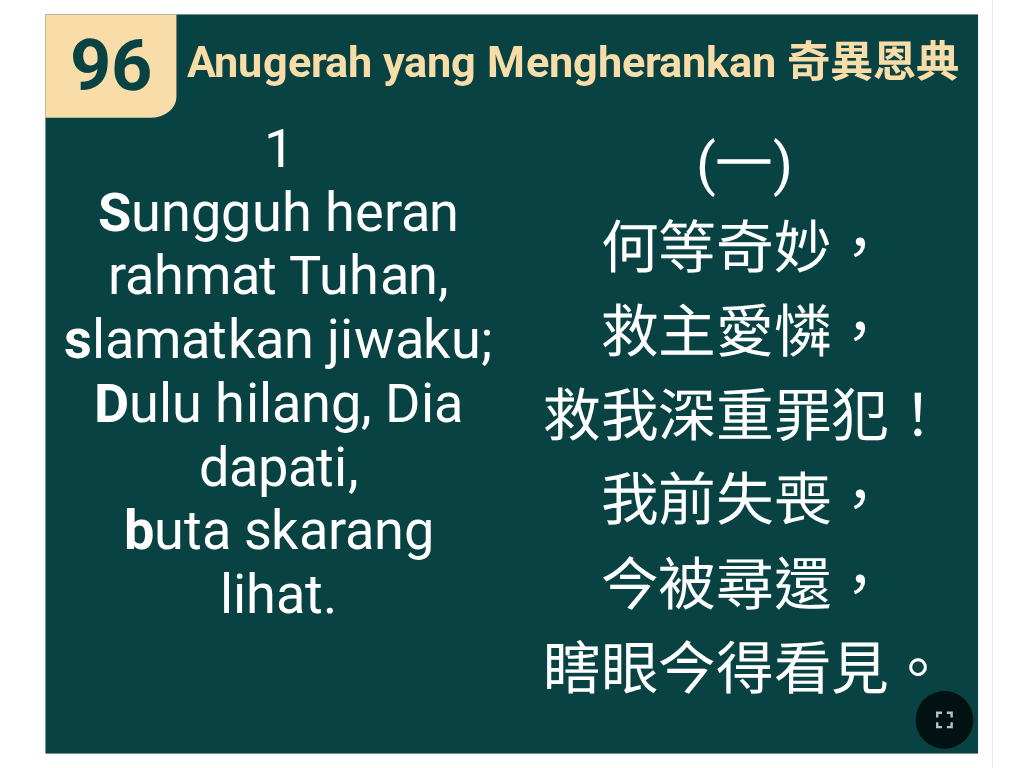 scroll, scrollTop: 0, scrollLeft: 0, axis: both 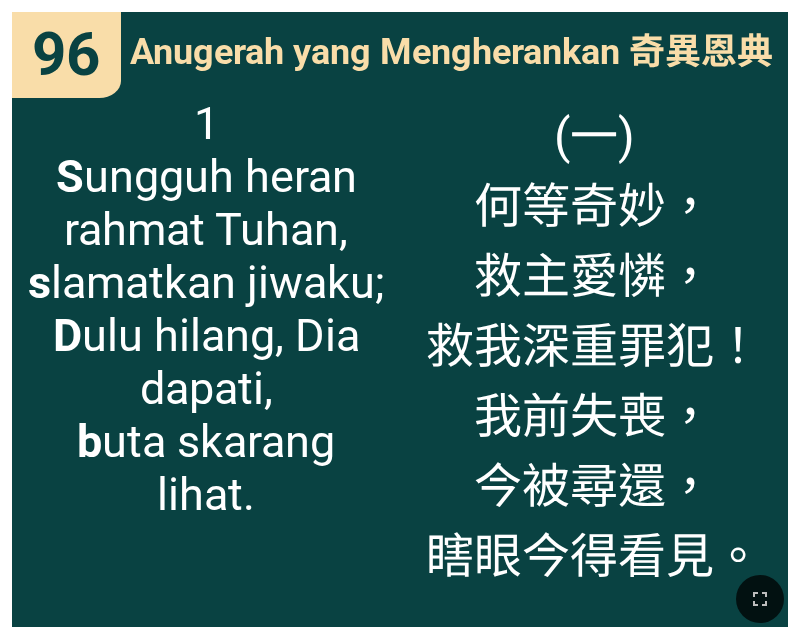 drag, startPoint x: 763, startPoint y: 587, endPoint x: 533, endPoint y: 682, distance: 248.84734 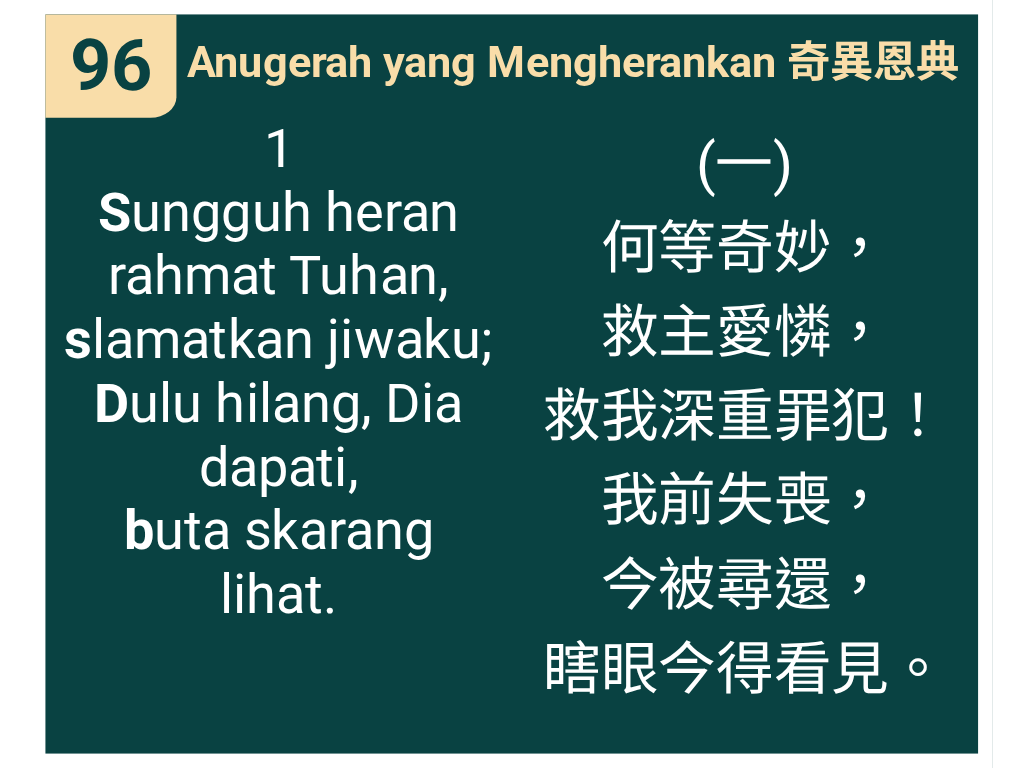 scroll, scrollTop: 0, scrollLeft: 0, axis: both 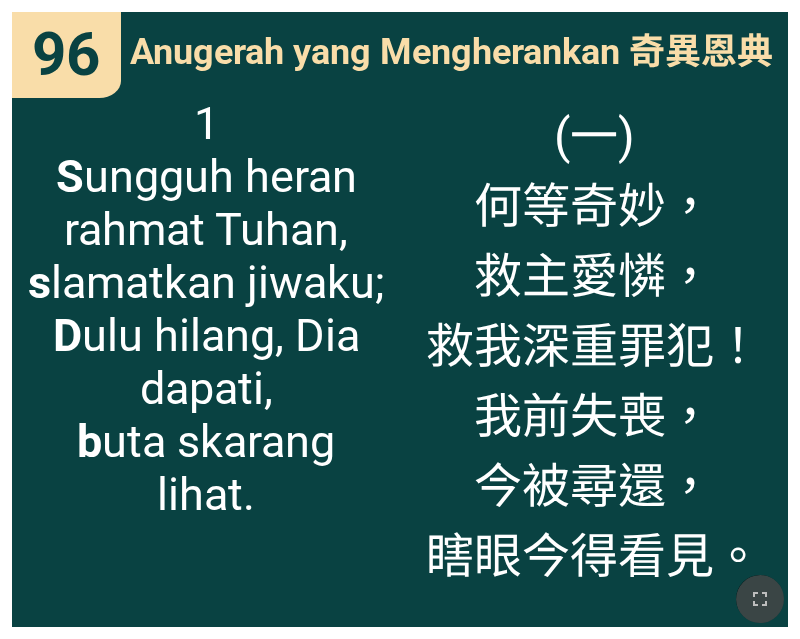 drag, startPoint x: 752, startPoint y: 591, endPoint x: 826, endPoint y: 668, distance: 106.7942 